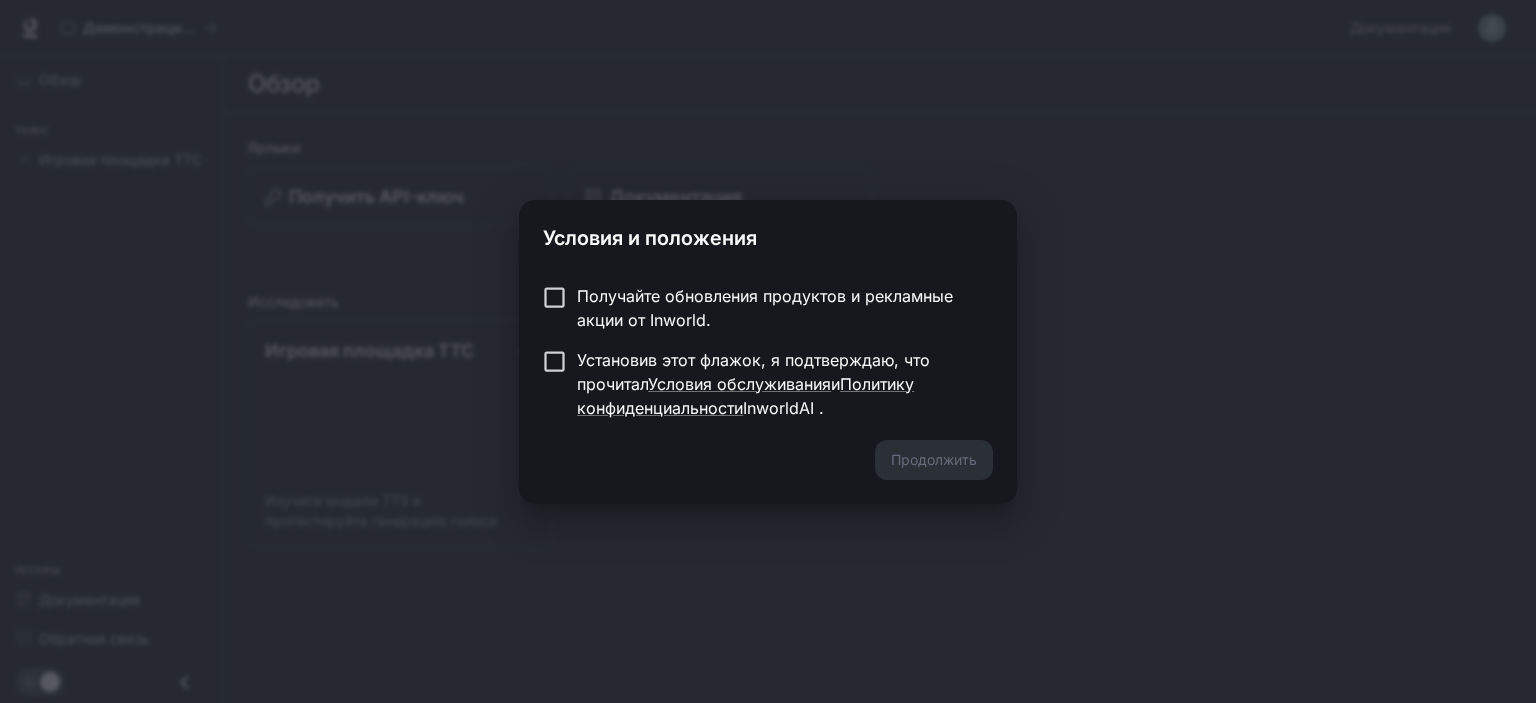 scroll, scrollTop: 0, scrollLeft: 0, axis: both 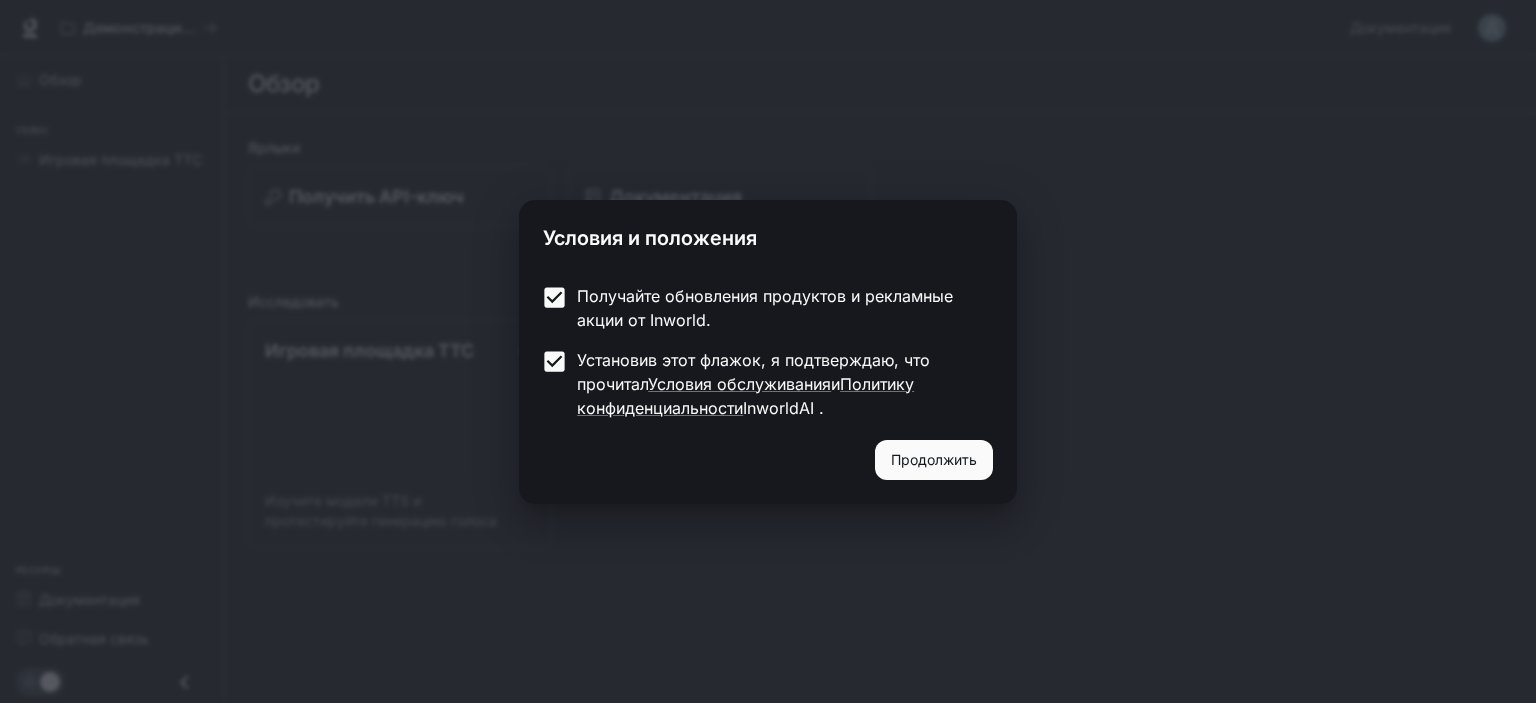 click on "Продолжить" at bounding box center (934, 459) 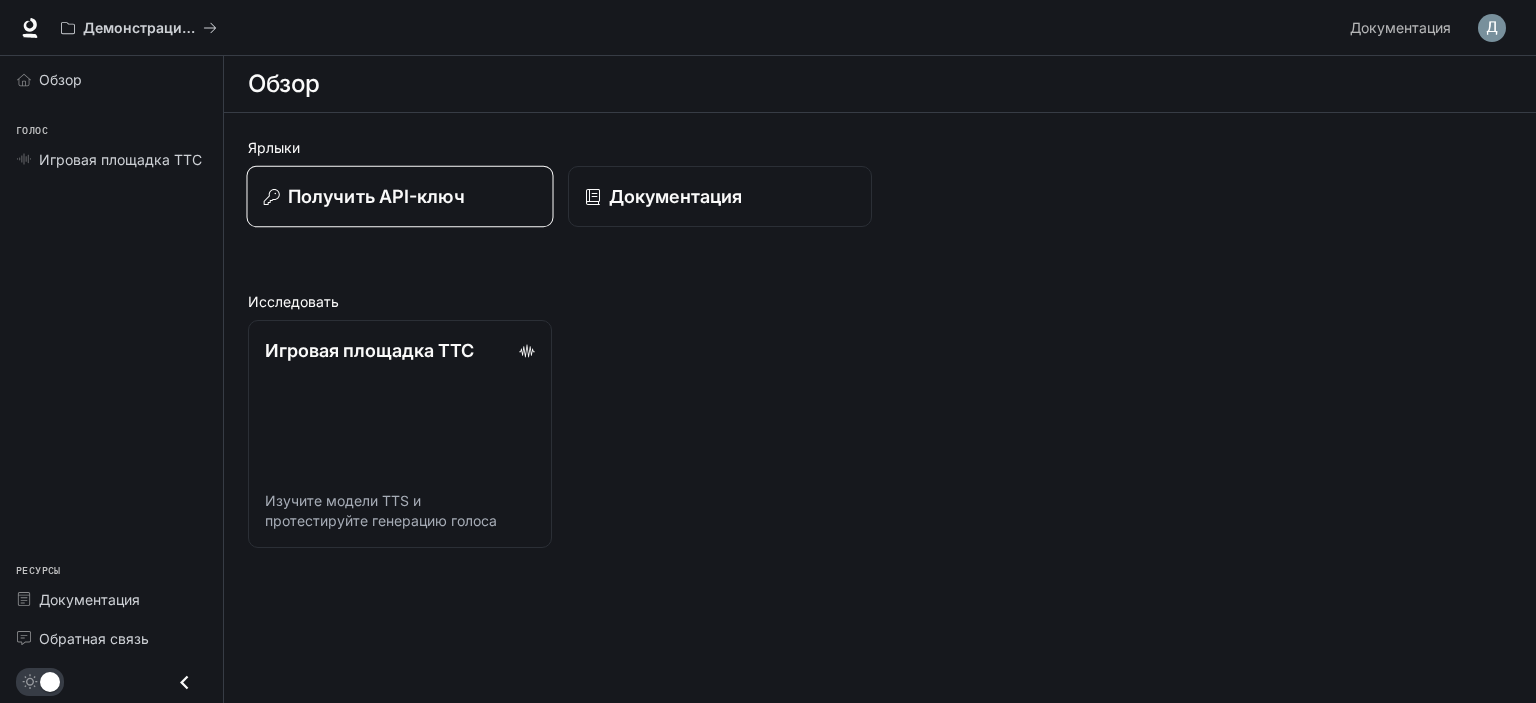 click on "Получить API-ключ" at bounding box center (376, 196) 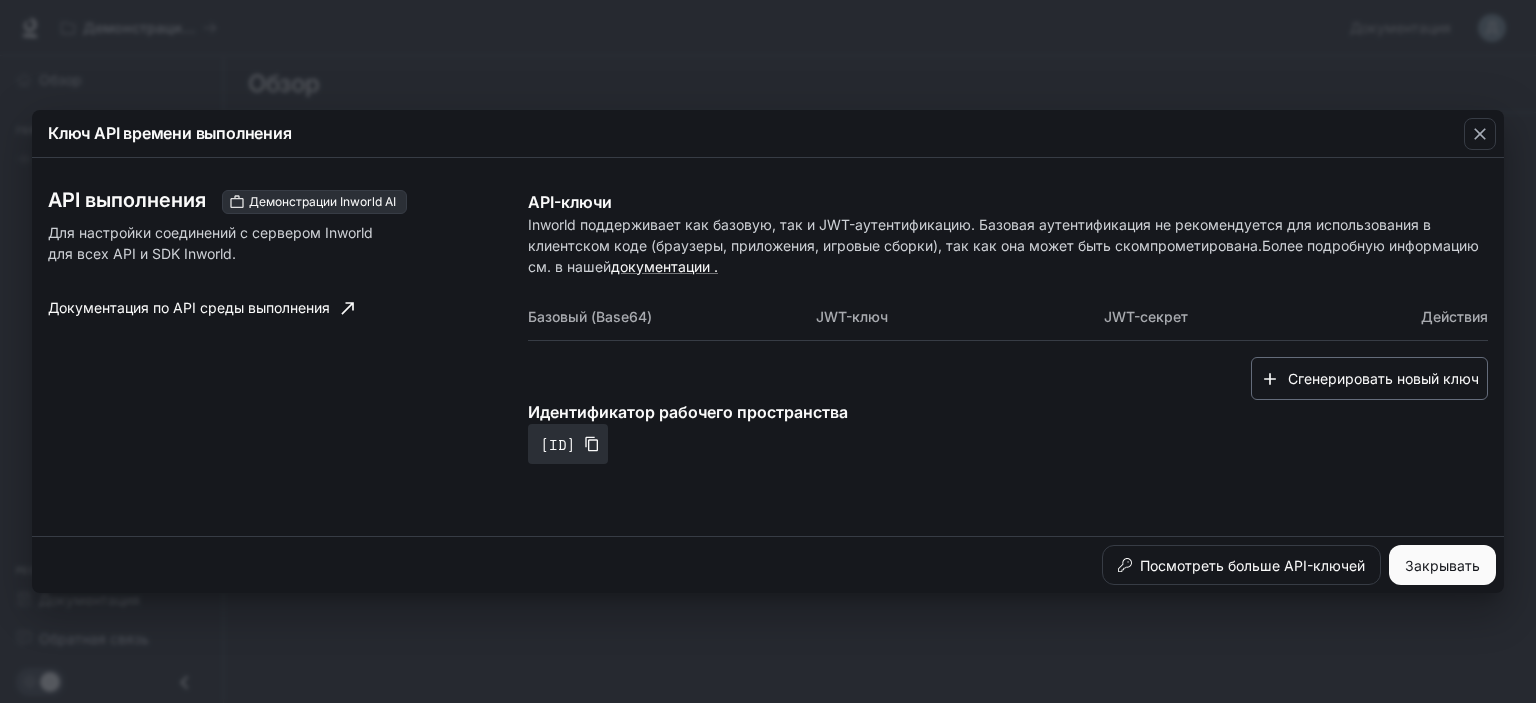 click on "Сгенерировать новый ключ" at bounding box center [1383, 378] 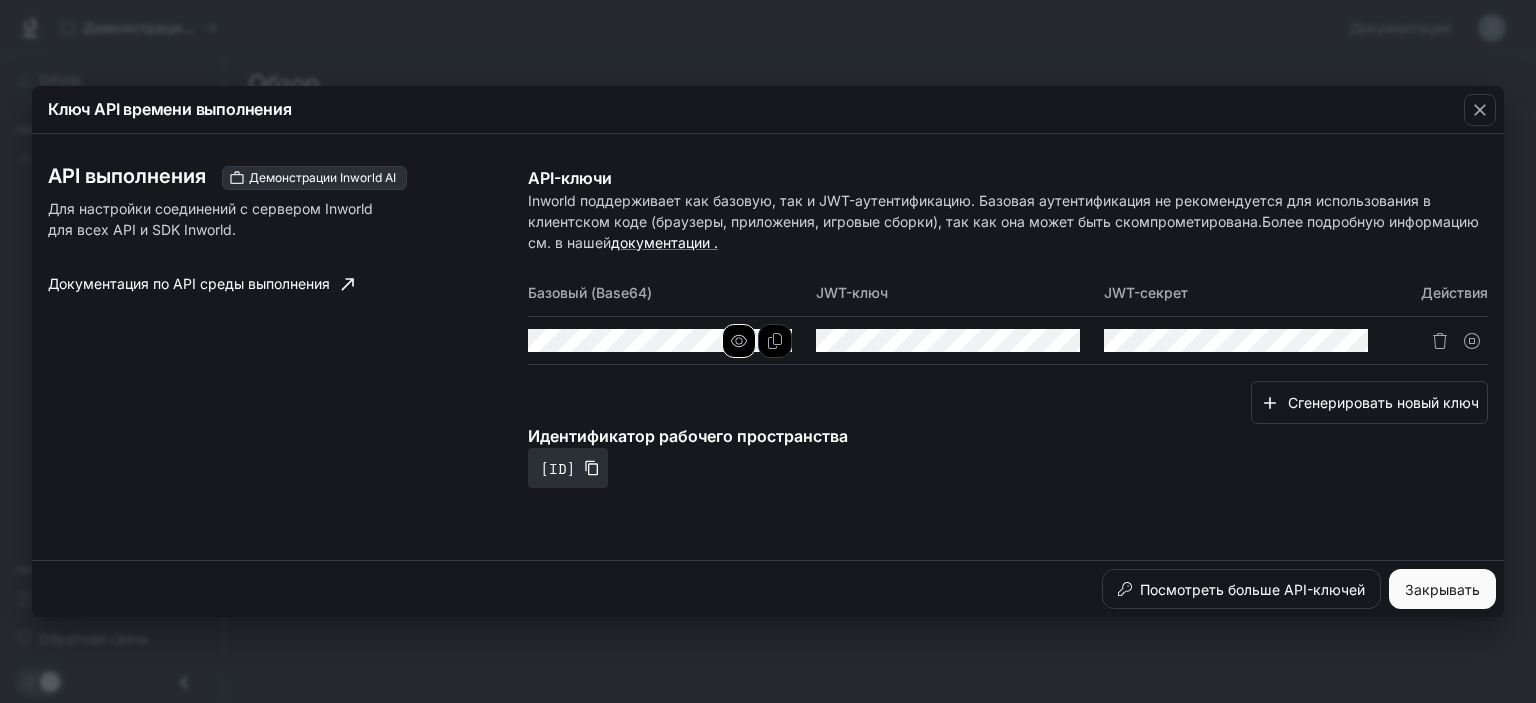 click at bounding box center (739, 341) 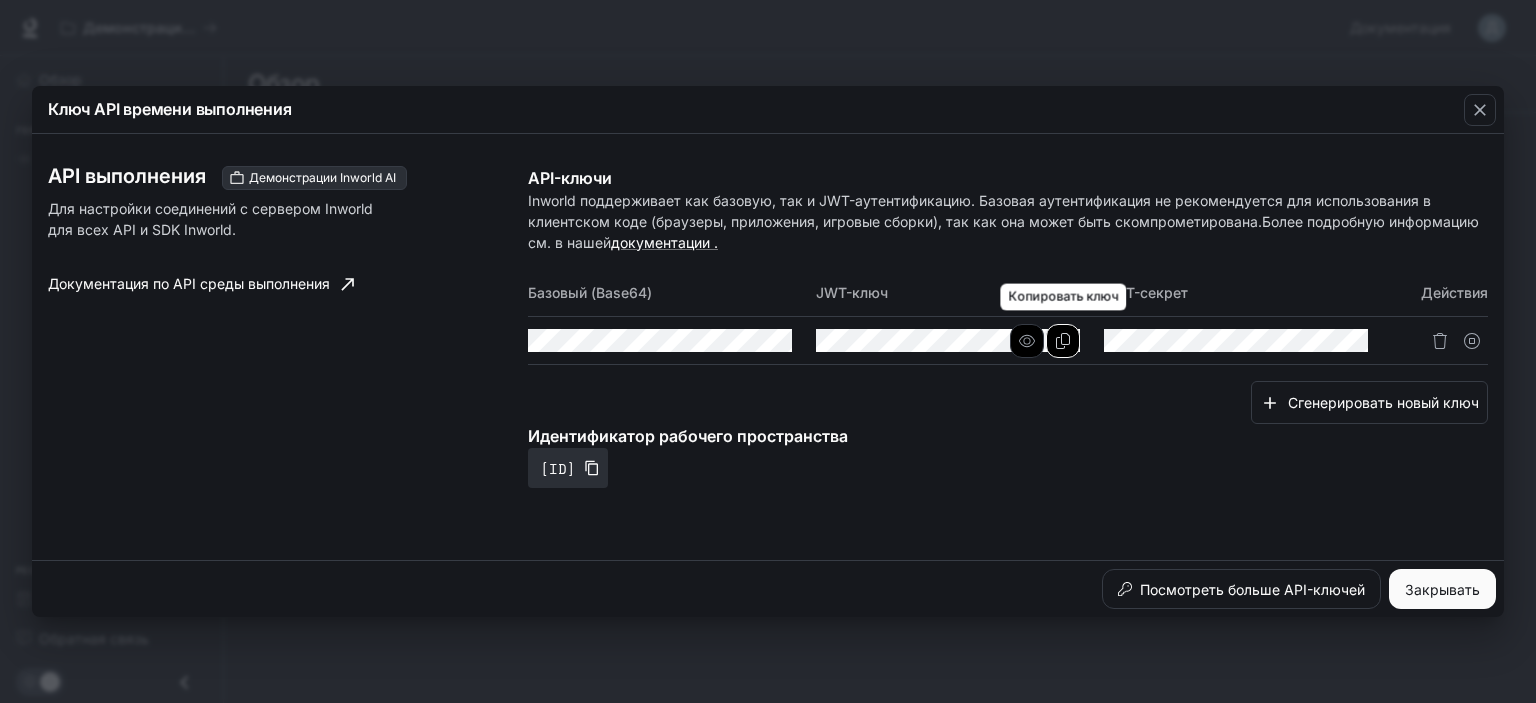 click at bounding box center (1063, 341) 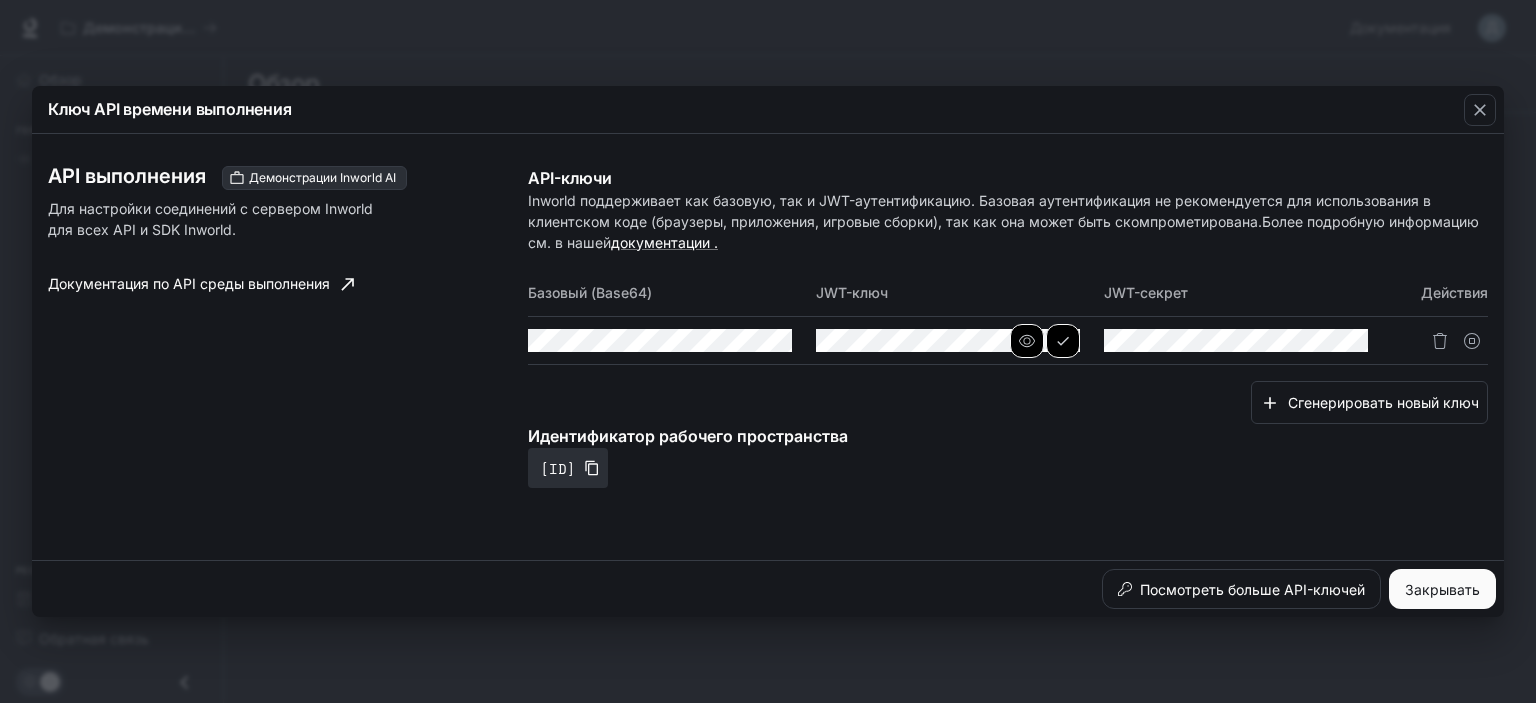 click at bounding box center (1027, 340) 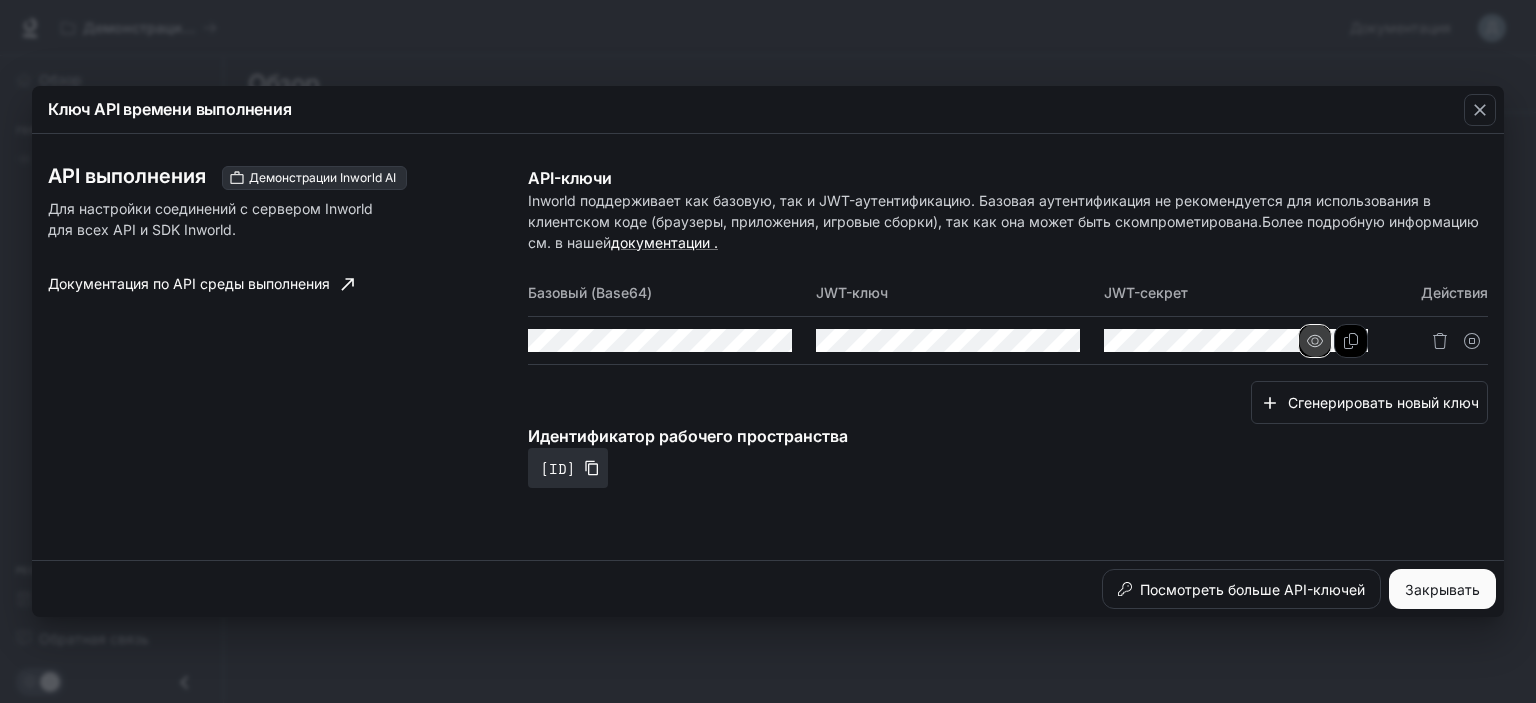 click at bounding box center (1315, 341) 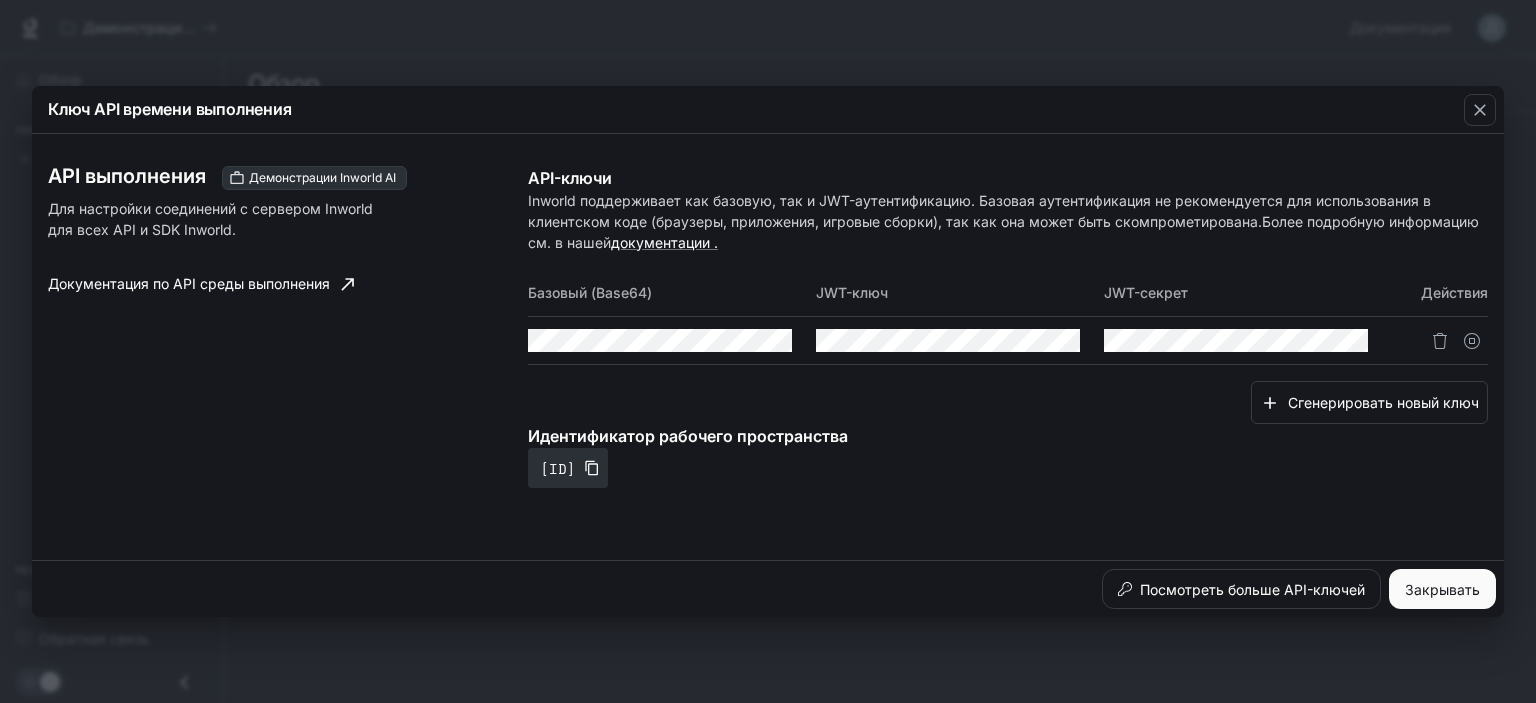 click on "[ID]" at bounding box center (1008, 456) 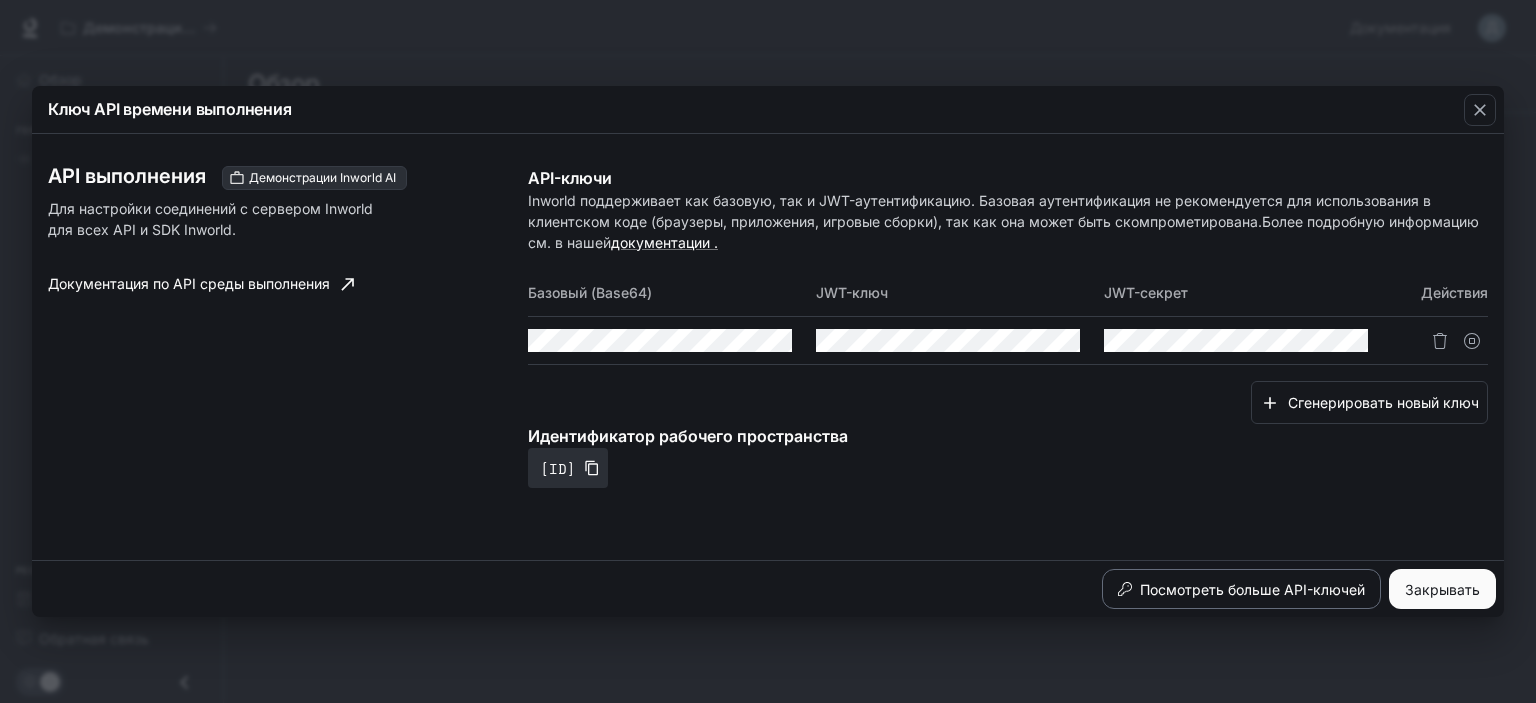 click on "Посмотреть больше API-ключей" at bounding box center (1252, 589) 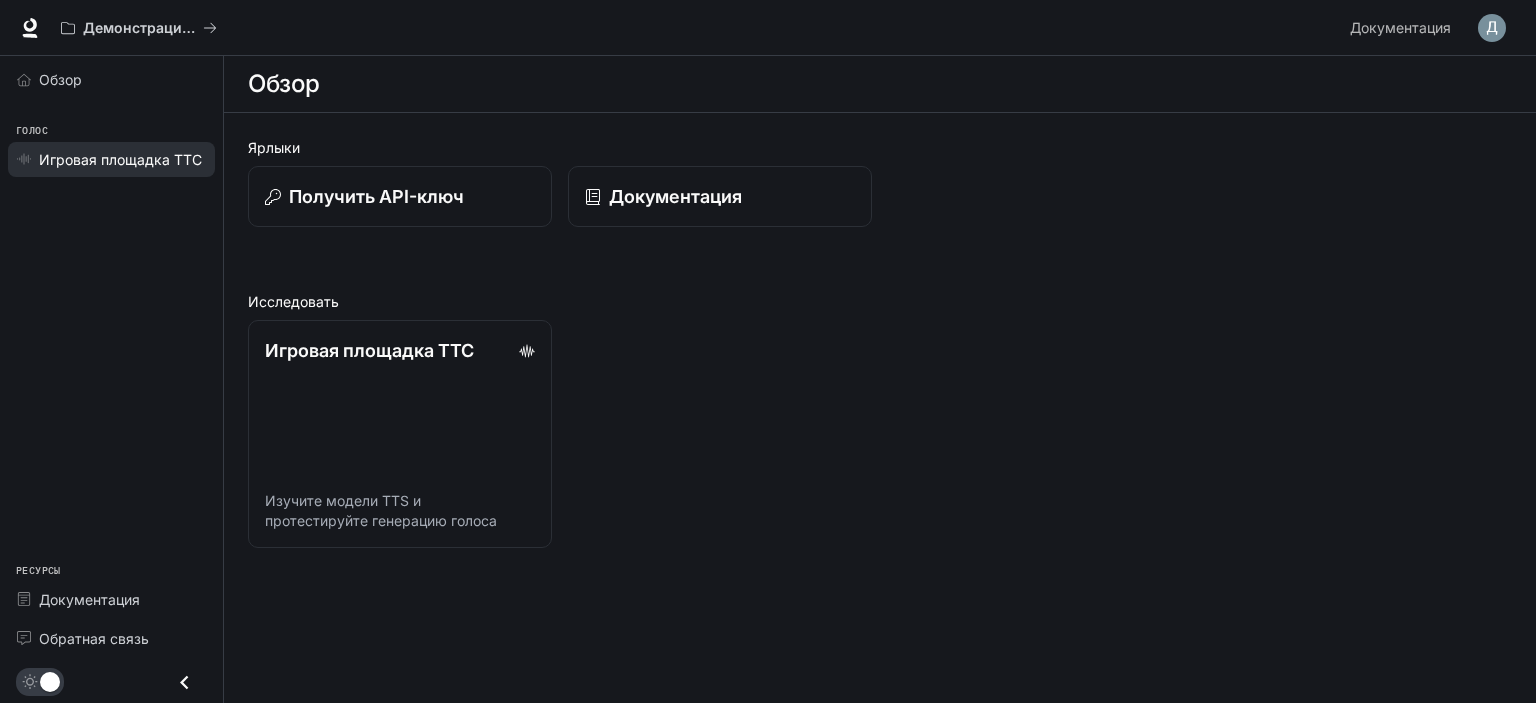 click on "Игровая площадка ТТС" at bounding box center [120, 159] 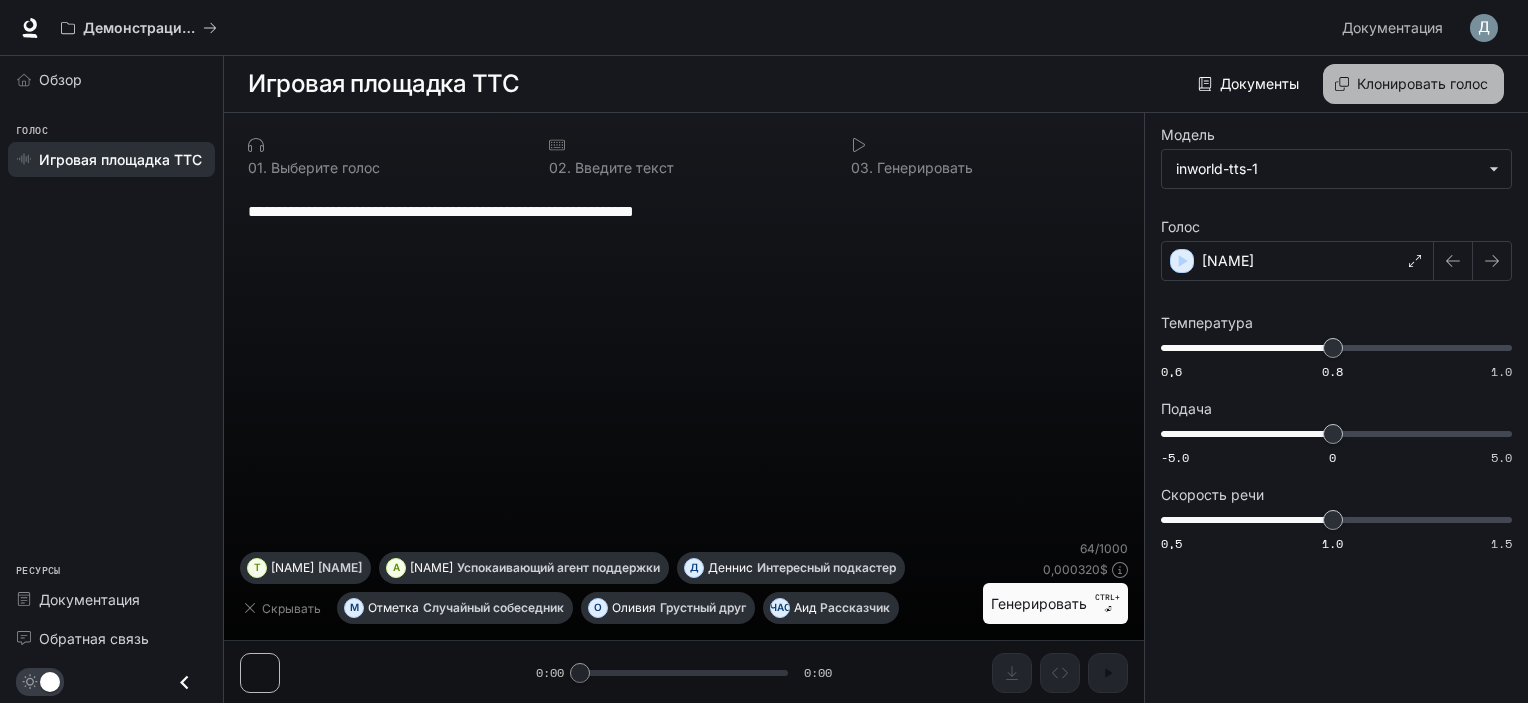 click on "Клонировать голос" at bounding box center (1422, 83) 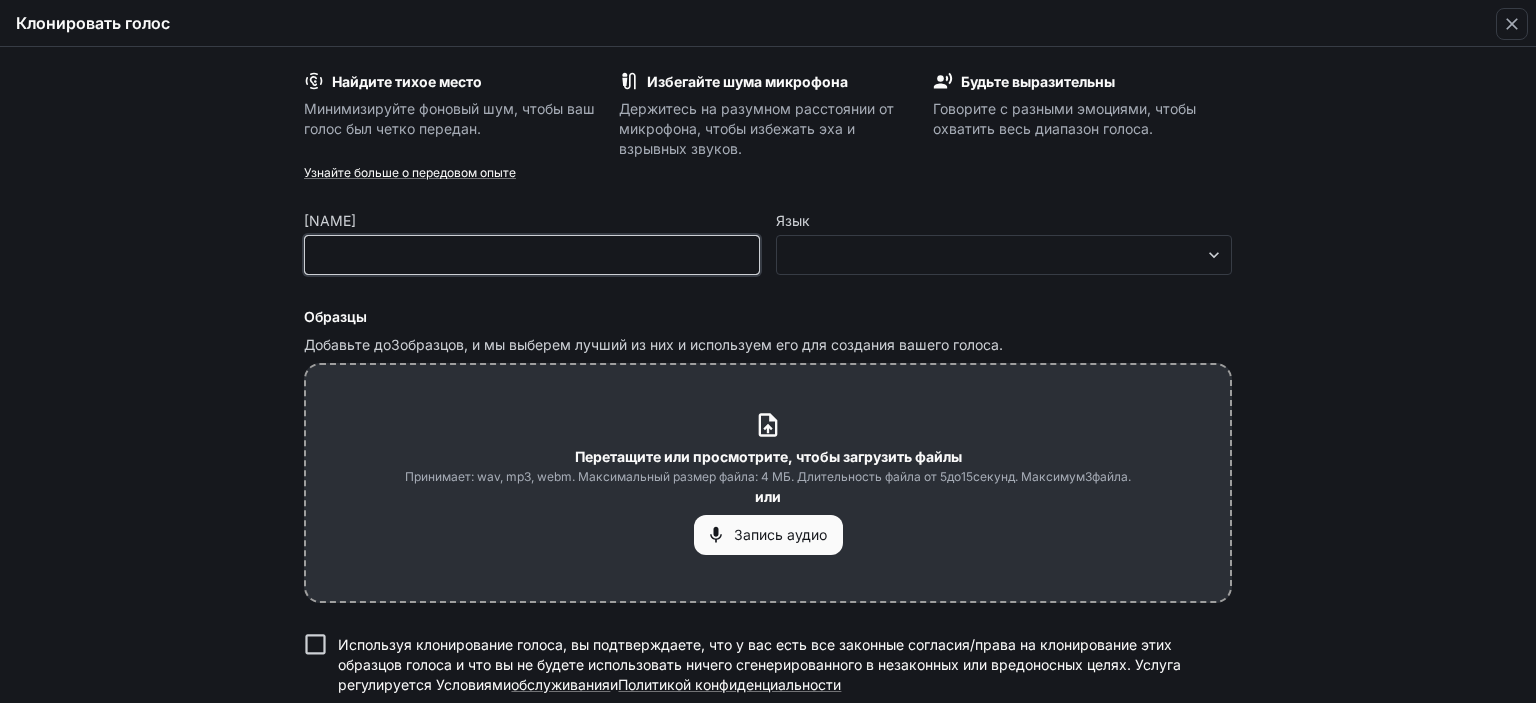 click at bounding box center [532, 255] 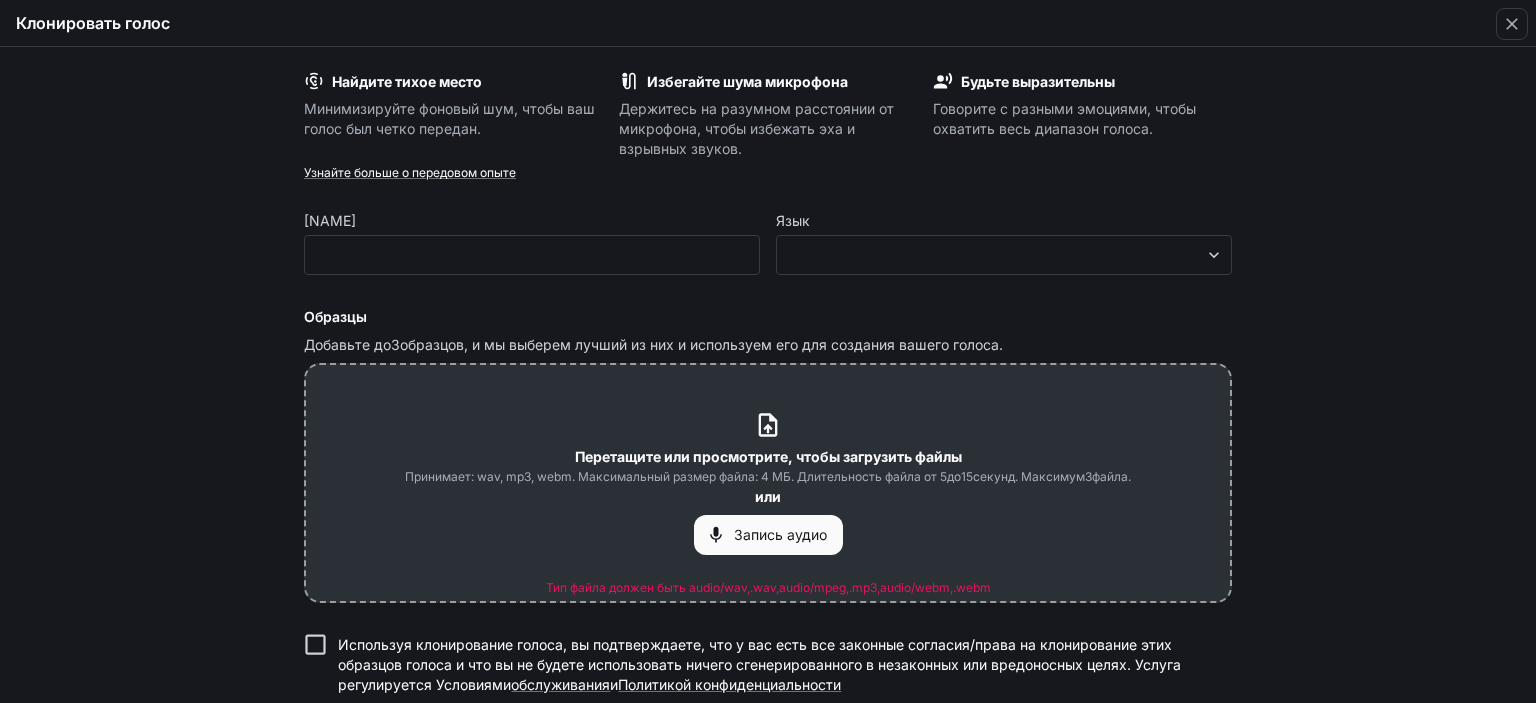 click on "Найдите тихое место Минимизируйте фоновый шум, чтобы ваш голос был четко передан. Избегайте шума микрофона Держитесь на разумном расстоянии от микрофона, чтобы избежать эха и взрывных звуков. Будьте выразительны Говорите с разными эмоциями, чтобы охватить весь диапазон голоса. Узнайте больше о передовом опыте Имя ​ Язык ​ ​ Образцы Добавьте до  3  образцов, и мы выберем лучший из них и используем его для создания вашего голоса. Перетащите или просмотрите, чтобы загрузить файлы Принимает: wav, mp3, webm. Максимальный размер файла: 4 МБ. Длительность файла    от 5" at bounding box center [768, 375] 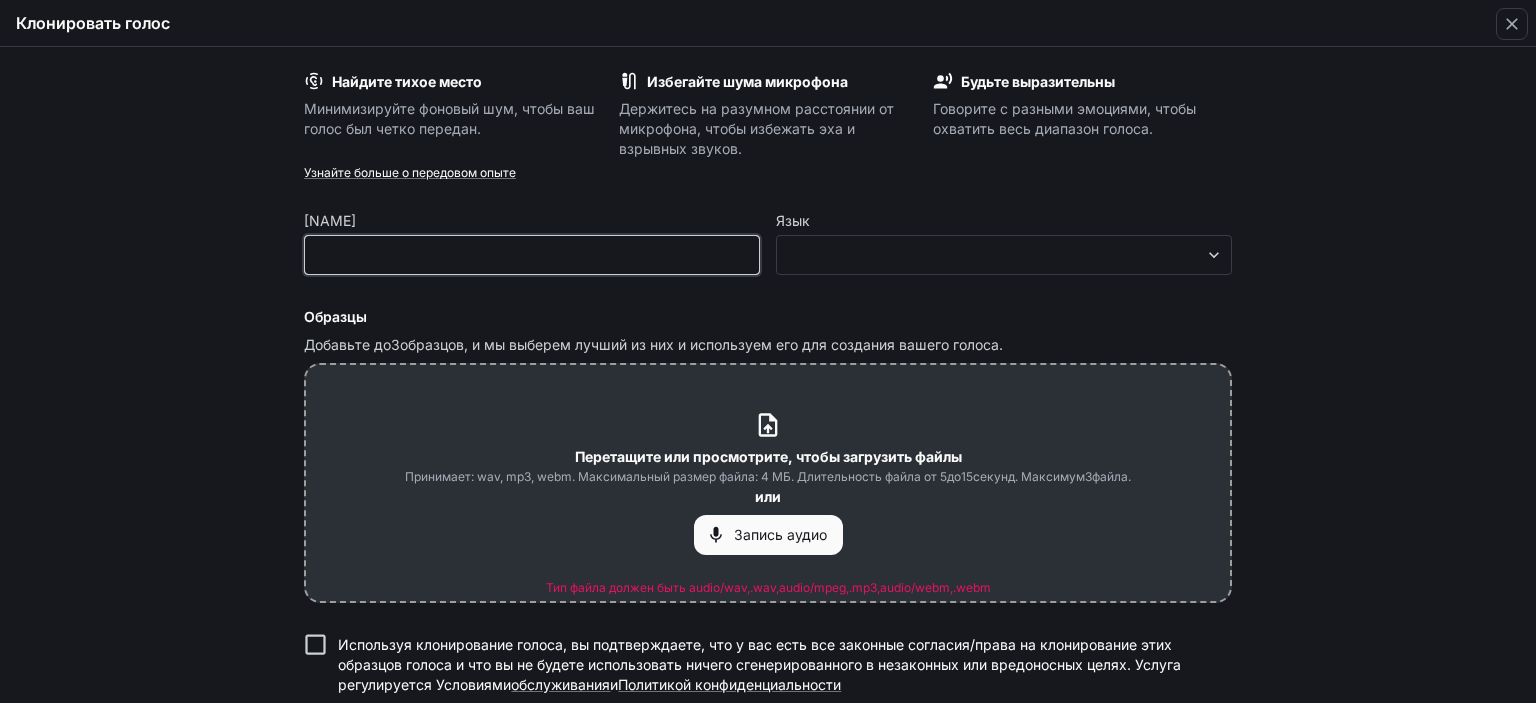 click at bounding box center [532, 255] 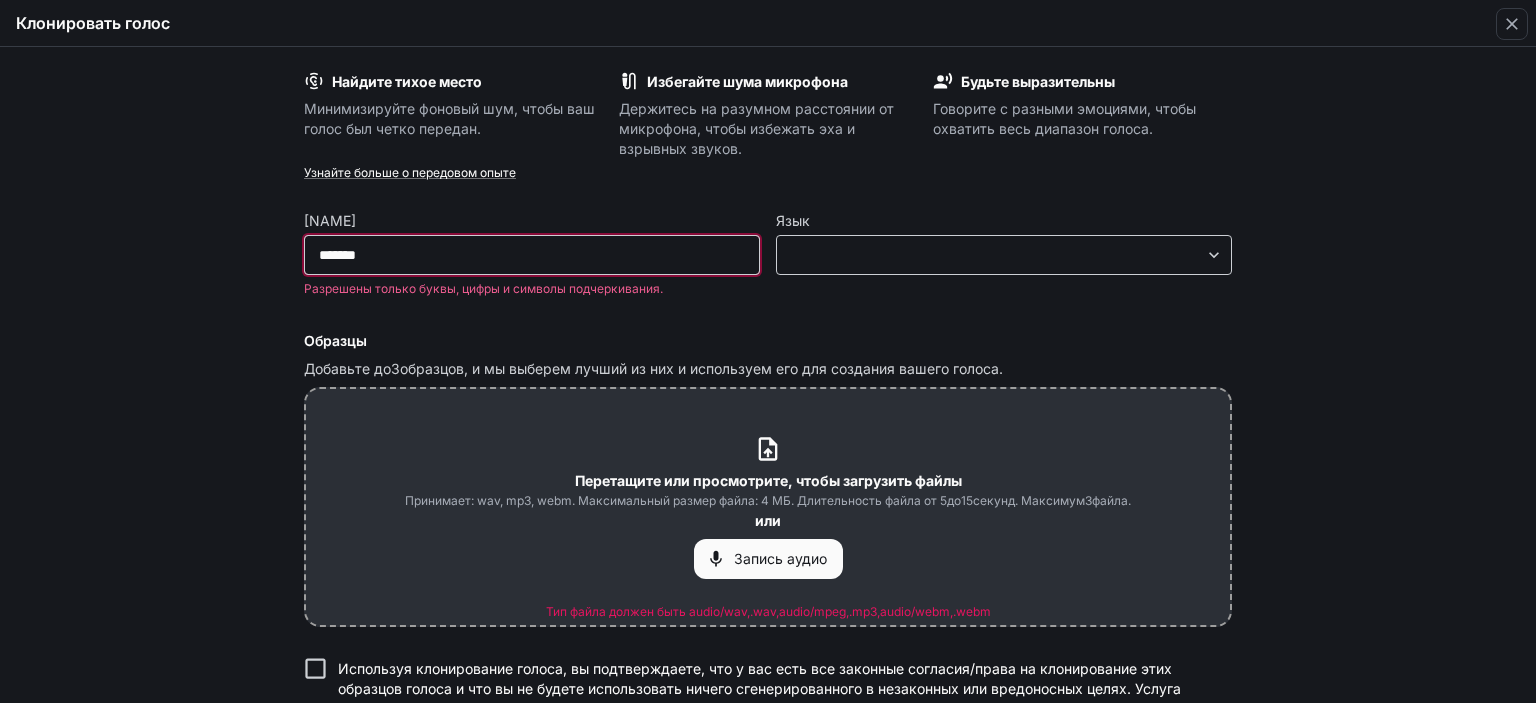 type on "*******" 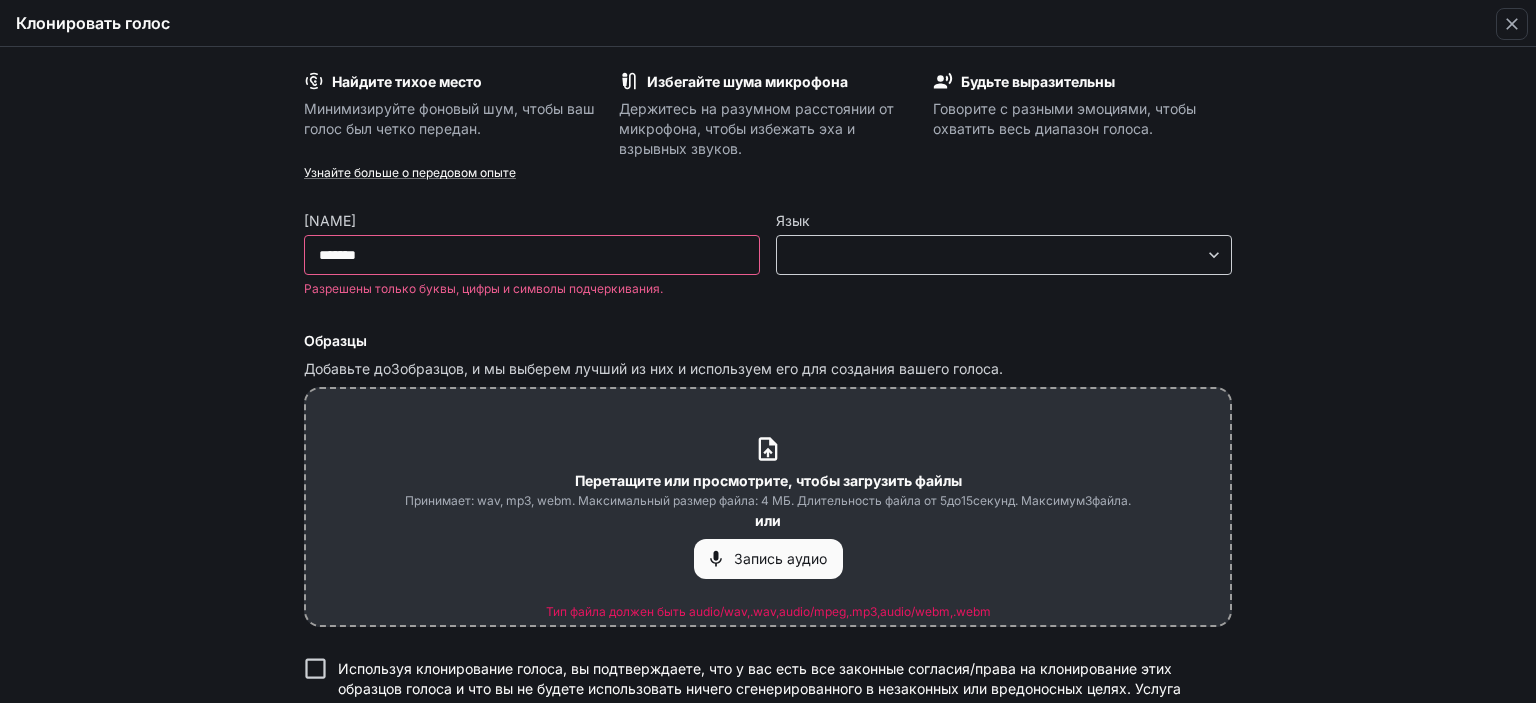 click on "**********" at bounding box center [768, 352] 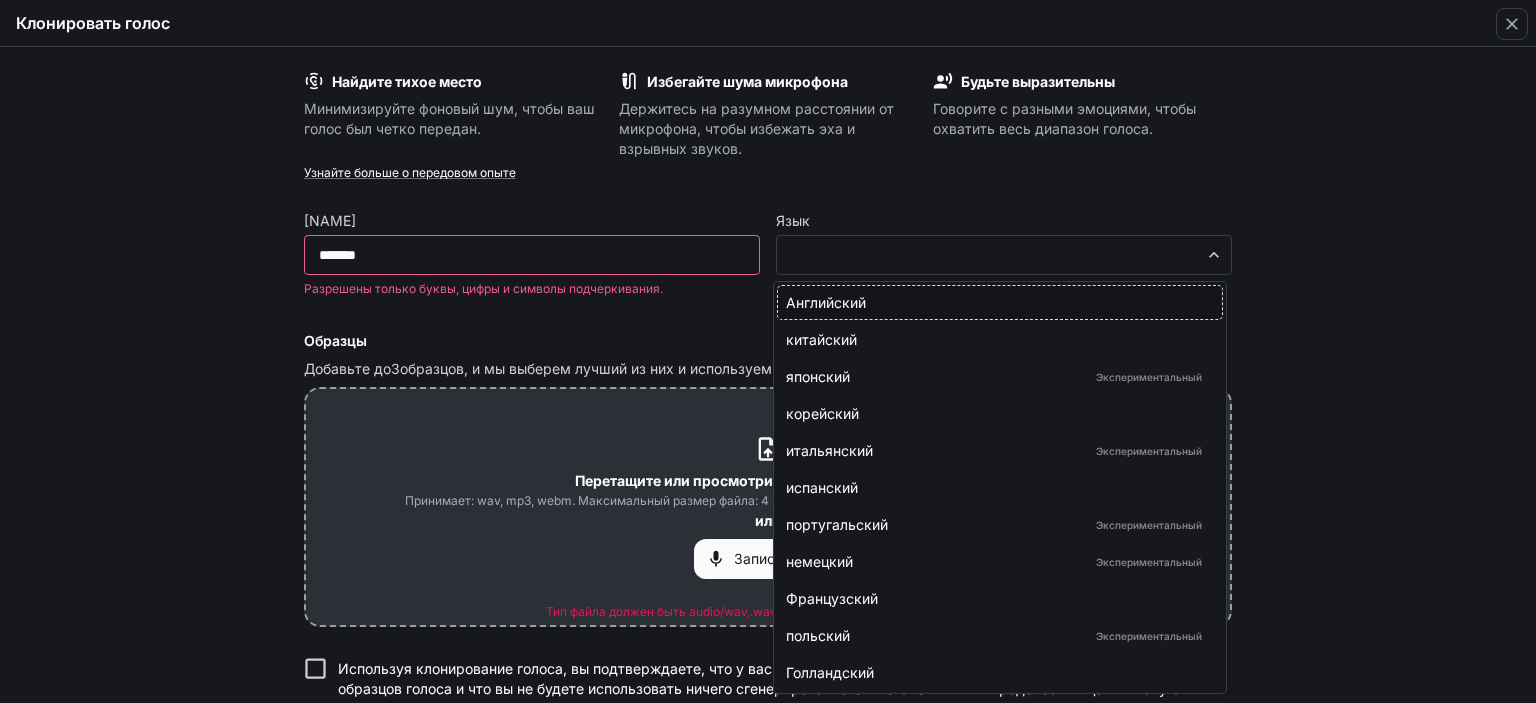 type 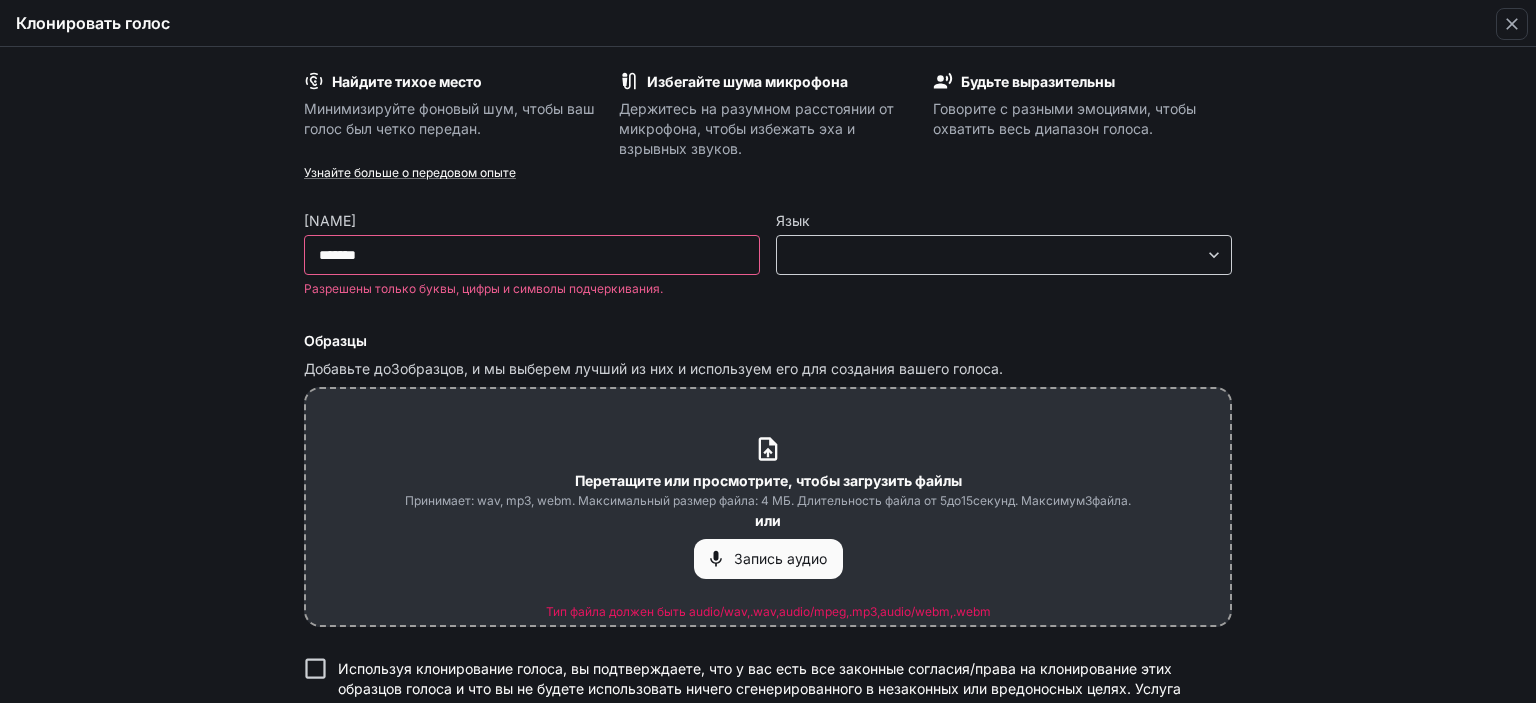 click on "**********" at bounding box center (768, 352) 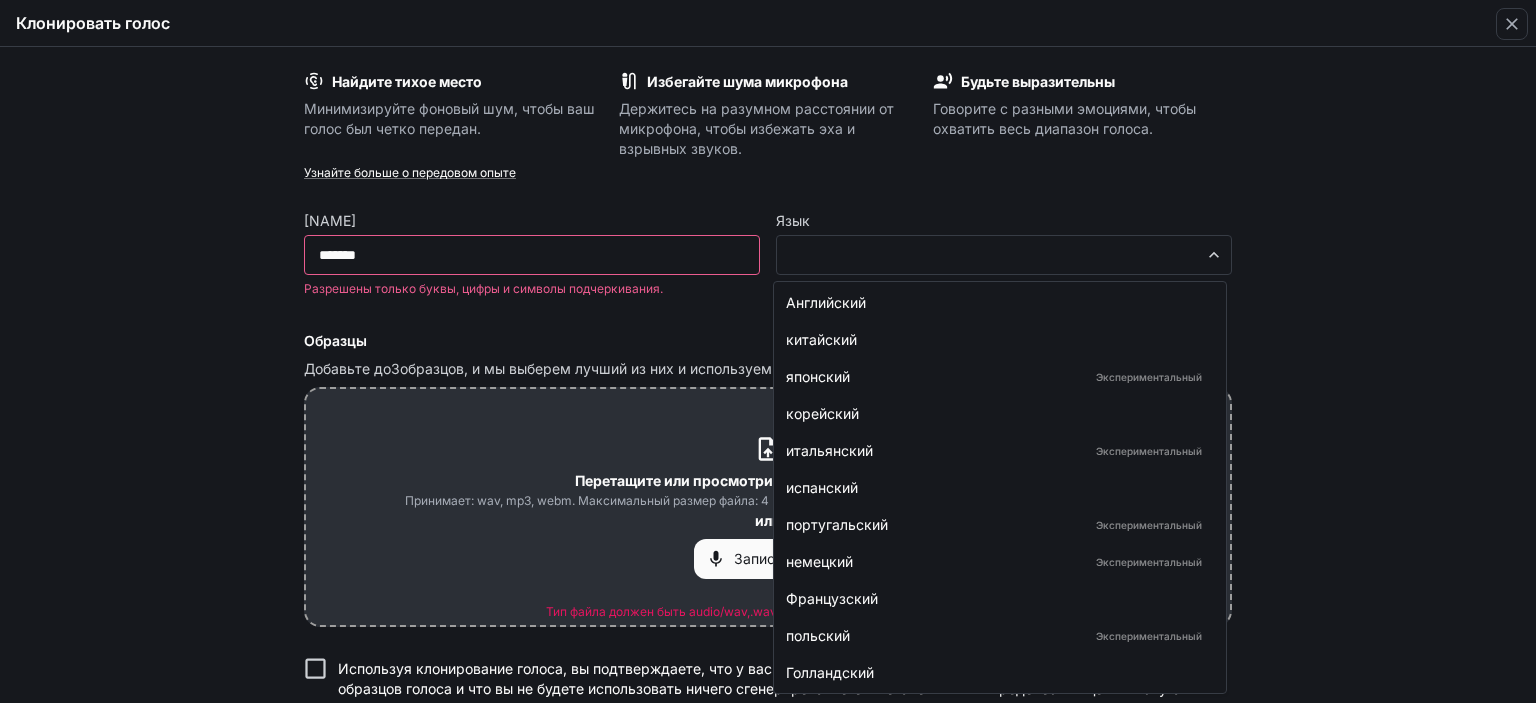 click at bounding box center (768, 351) 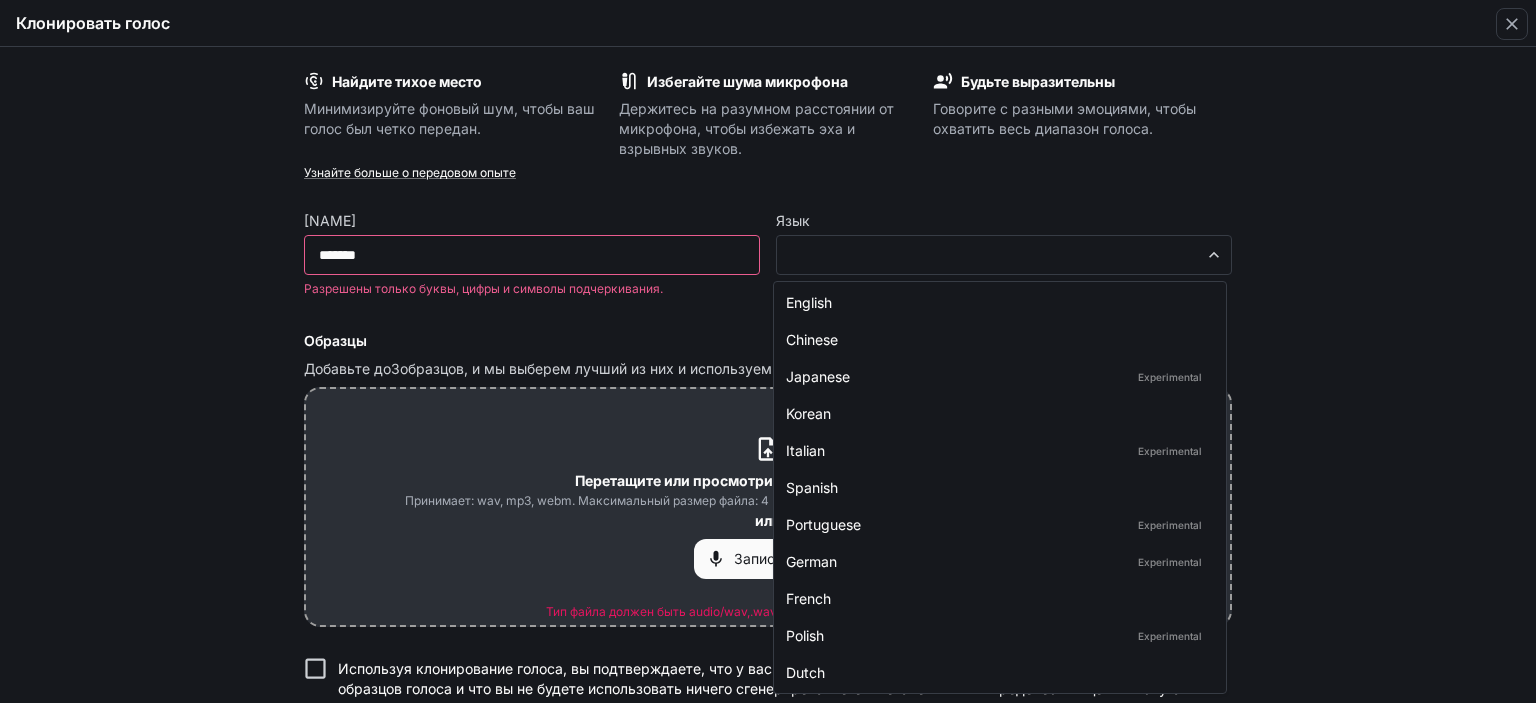 click on "**********" at bounding box center (768, 352) 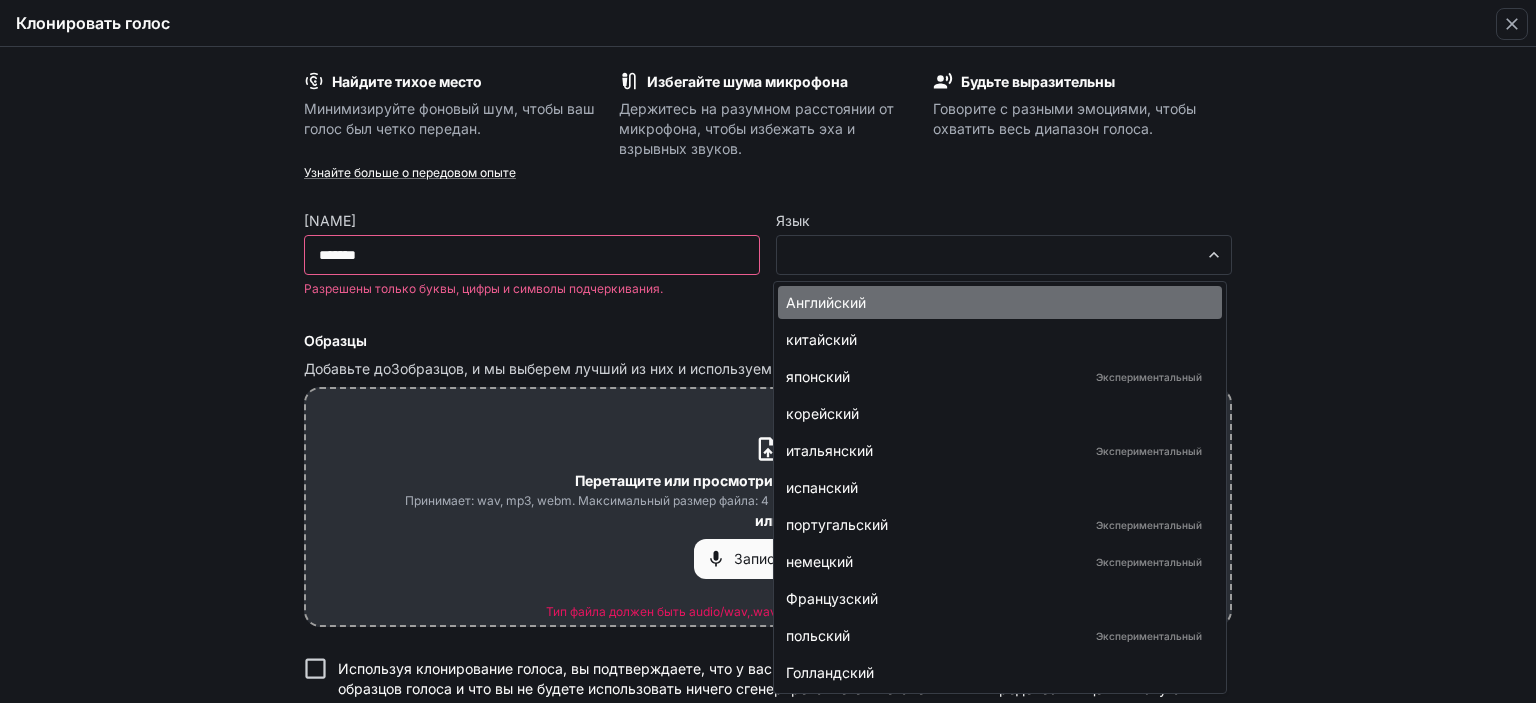 click on "Английский" at bounding box center [826, 302] 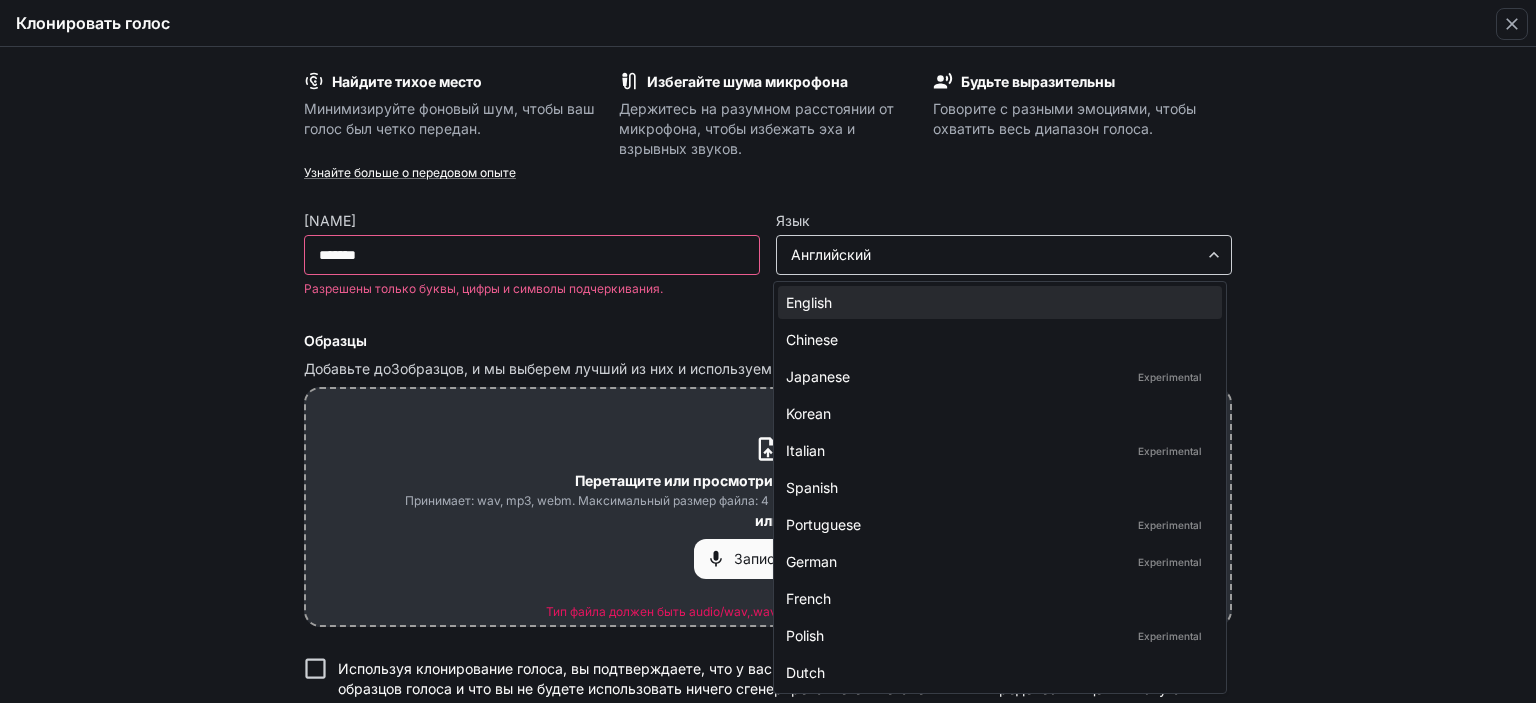 click on "**********" at bounding box center (768, 352) 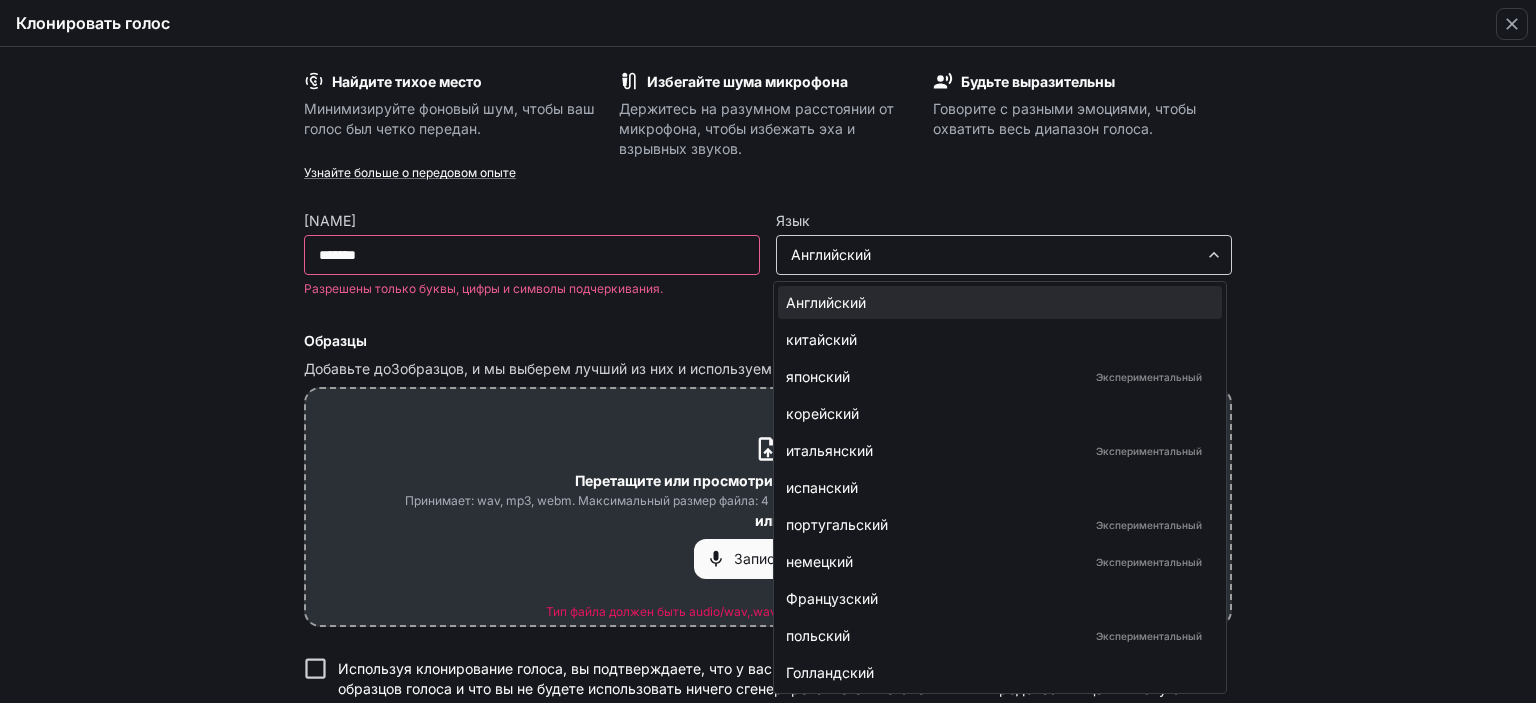 click at bounding box center [768, 351] 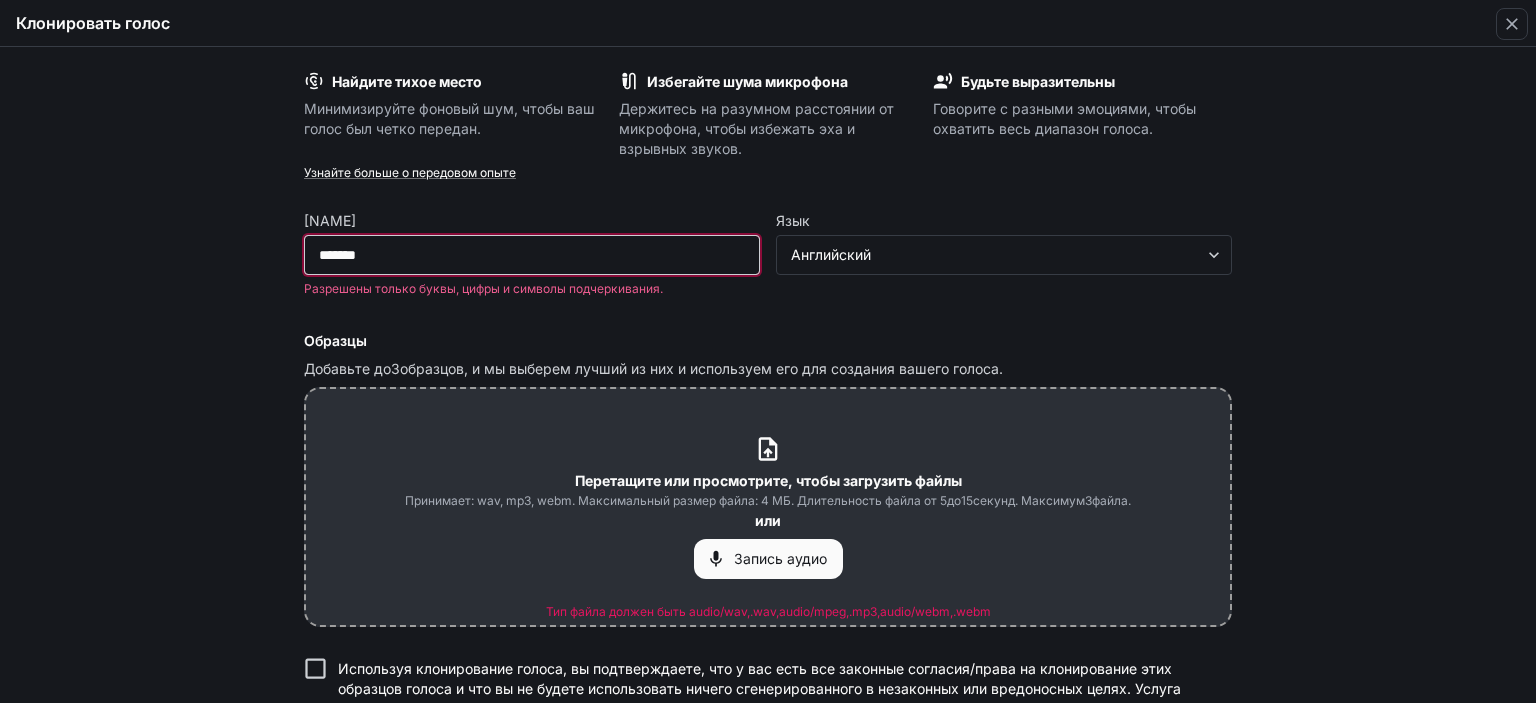 click on "*******" at bounding box center (532, 255) 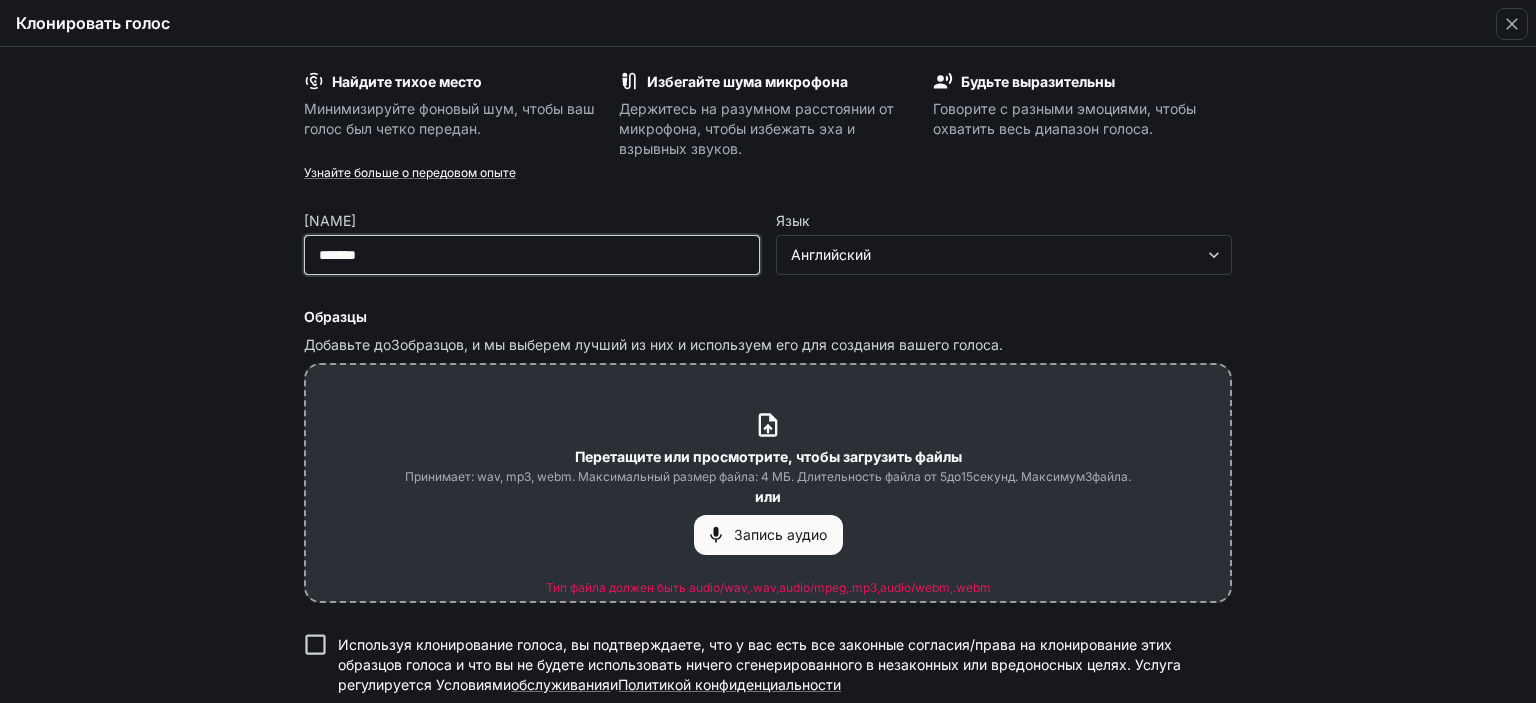 type on "*******" 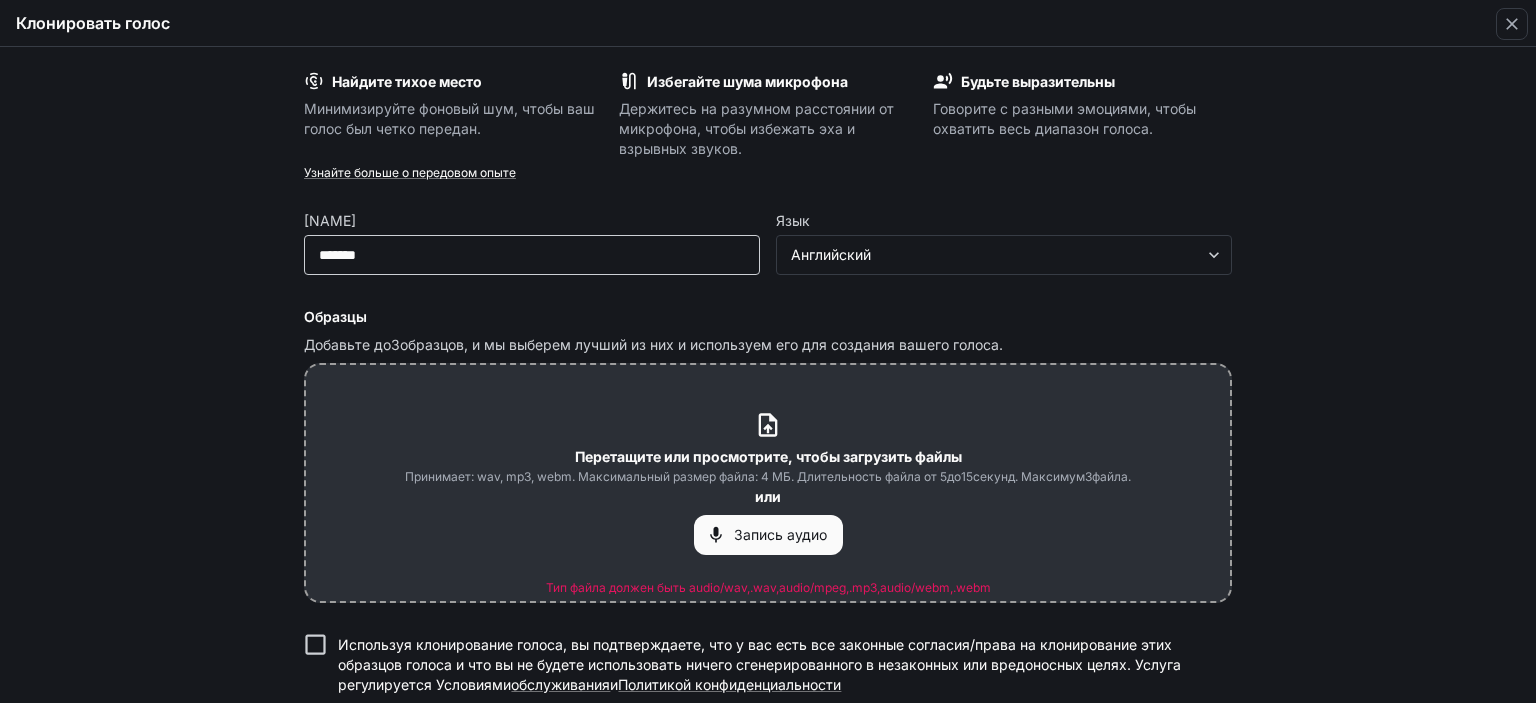 click on "*******" at bounding box center (532, 255) 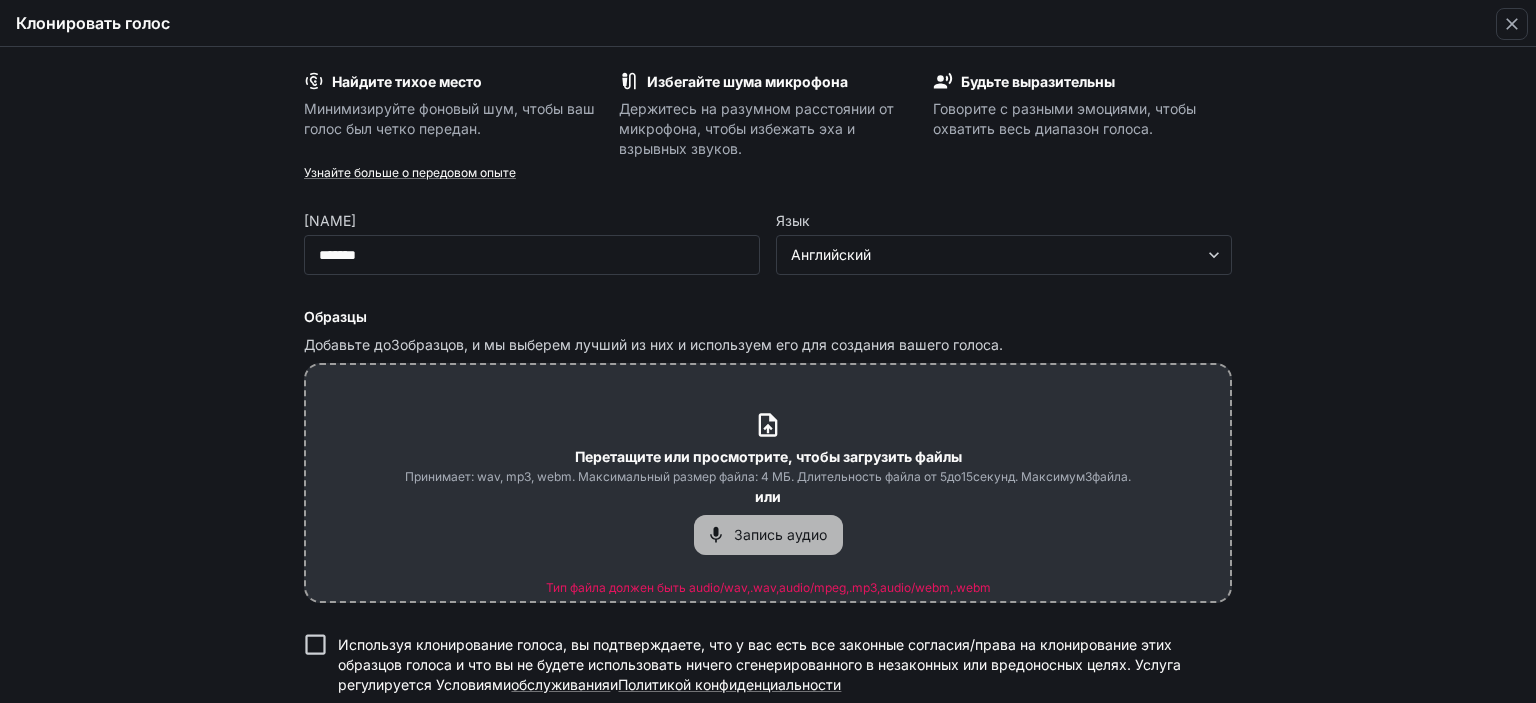 click on "Запись аудио" at bounding box center (780, 534) 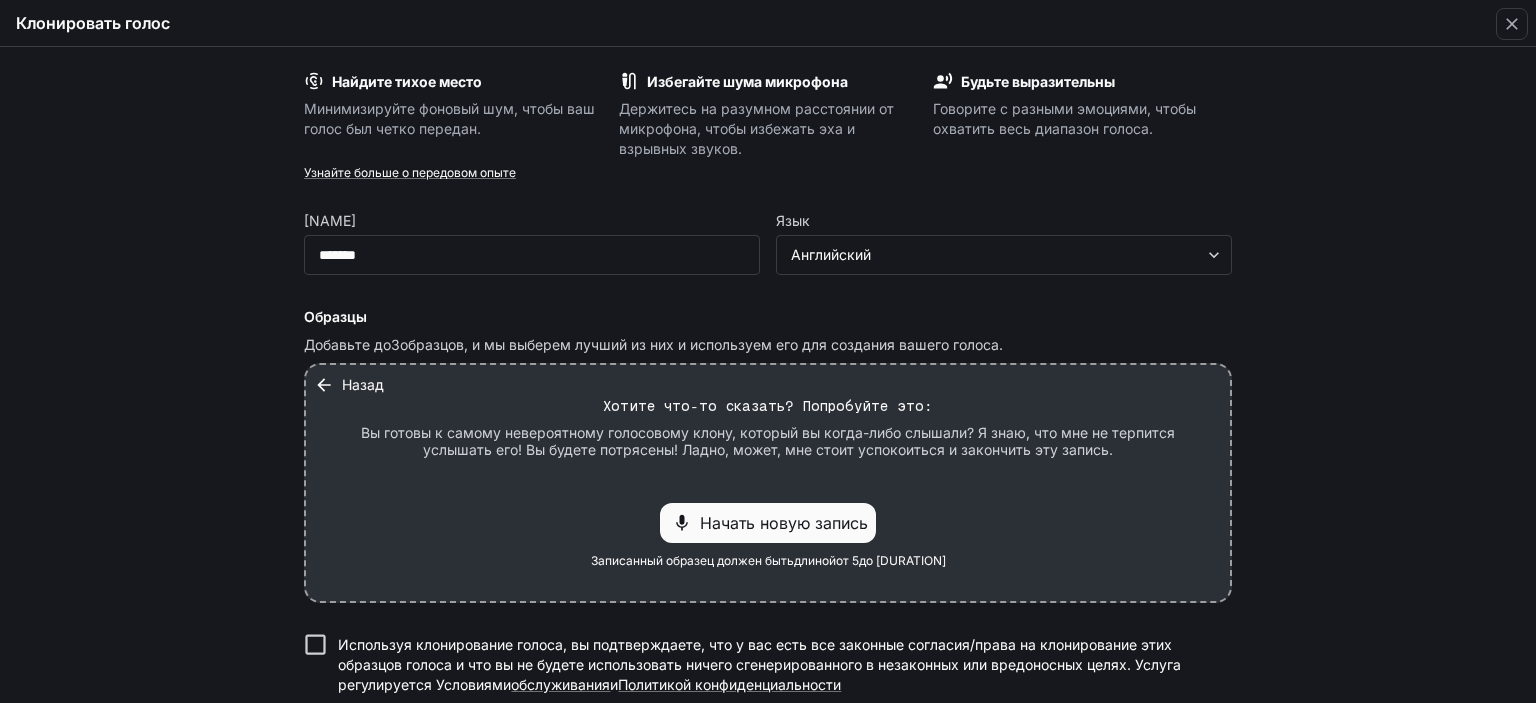 click on "Начать новую запись" at bounding box center [784, 523] 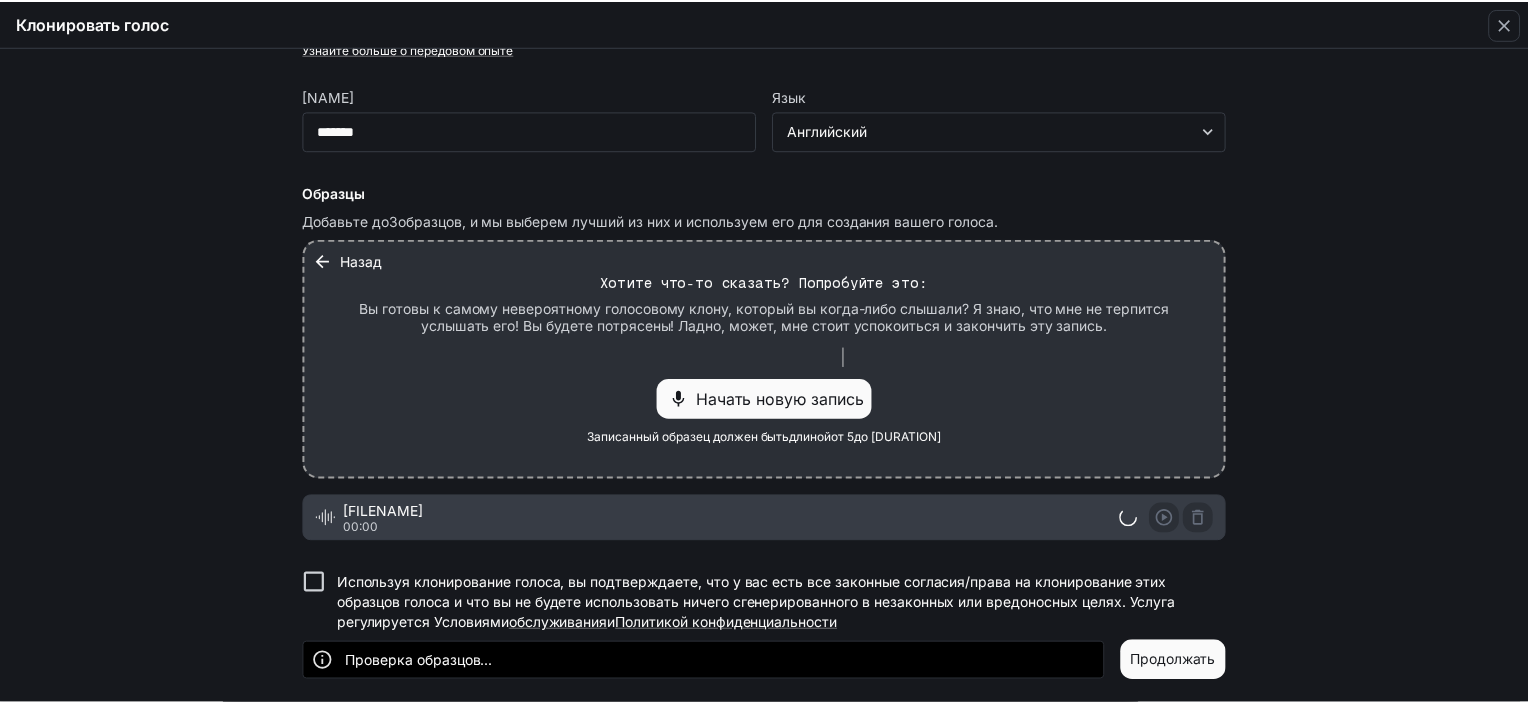 scroll, scrollTop: 125, scrollLeft: 0, axis: vertical 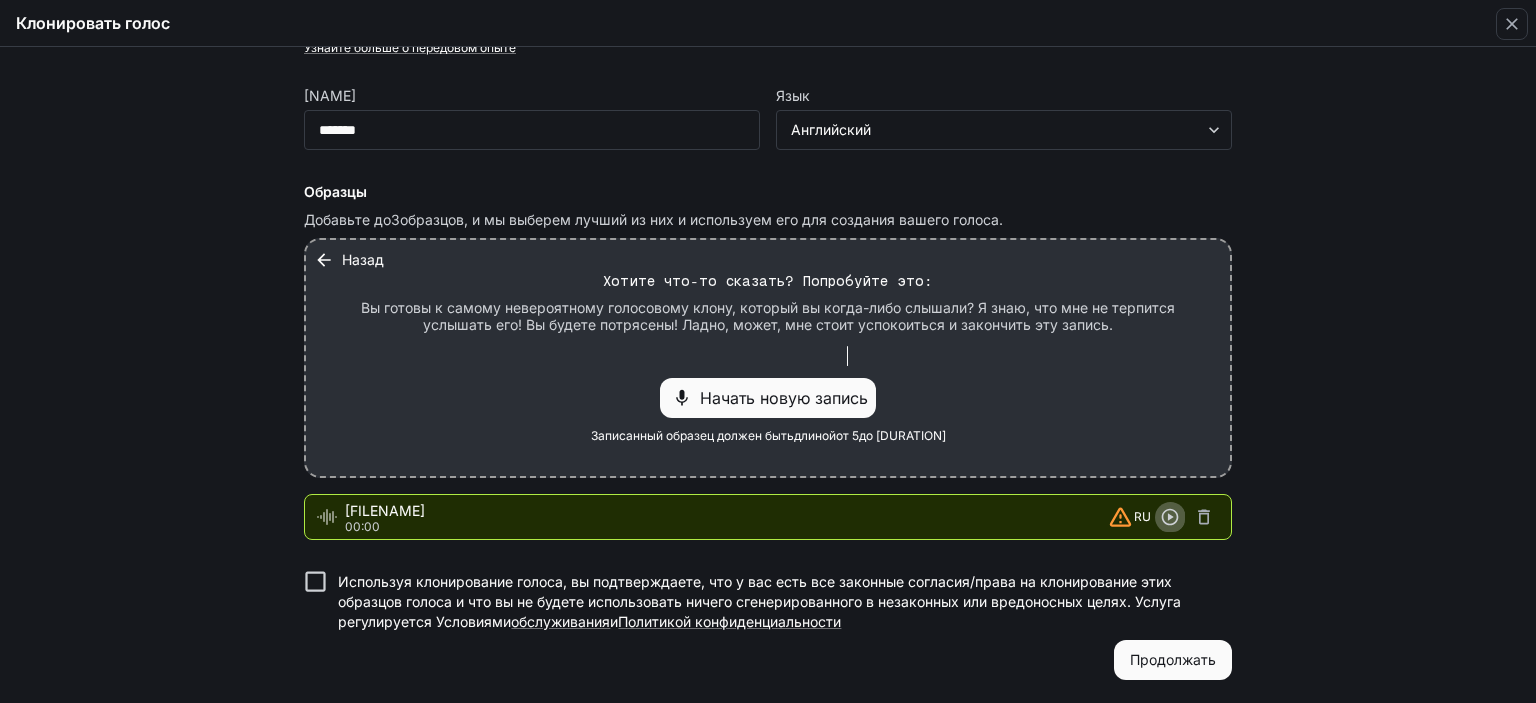 click at bounding box center (1170, 517) 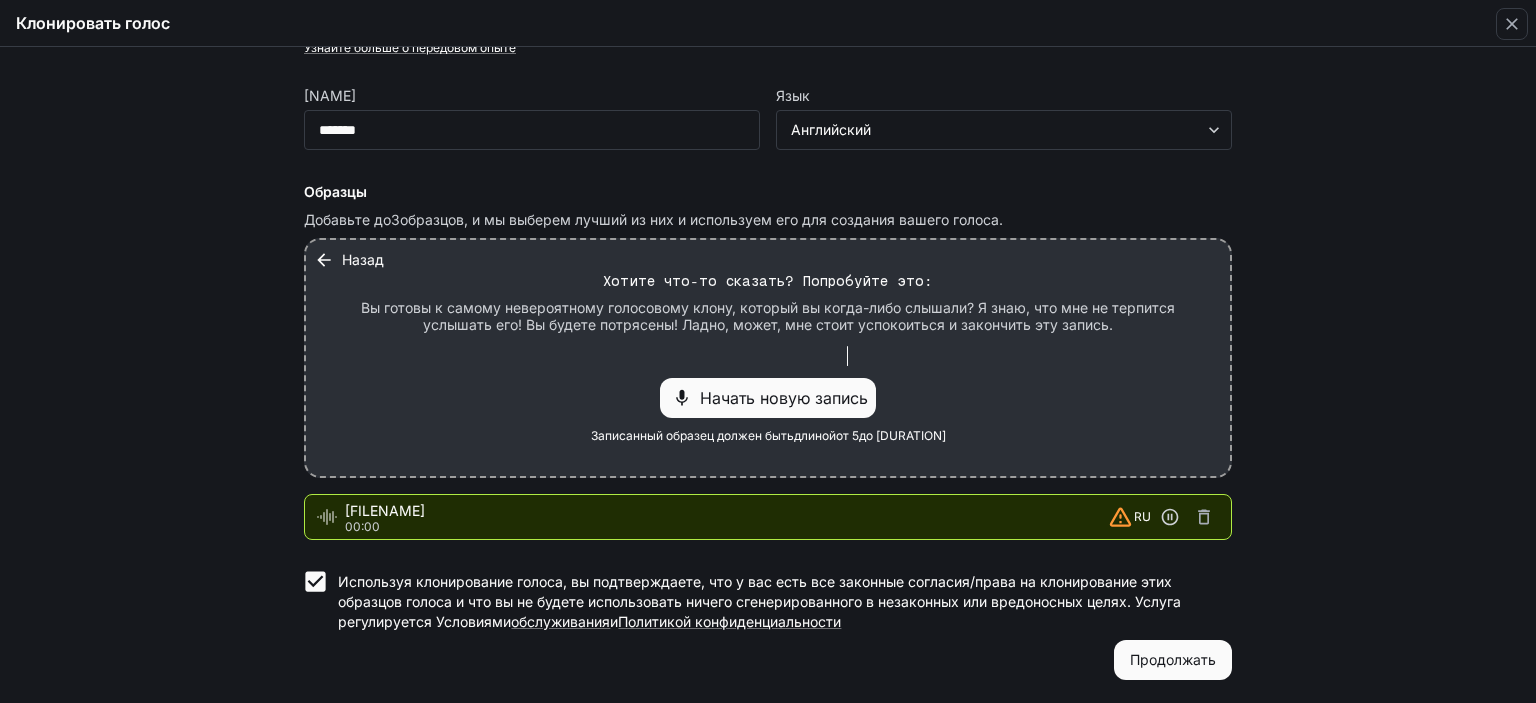 click on "Продолжать" at bounding box center (1173, 659) 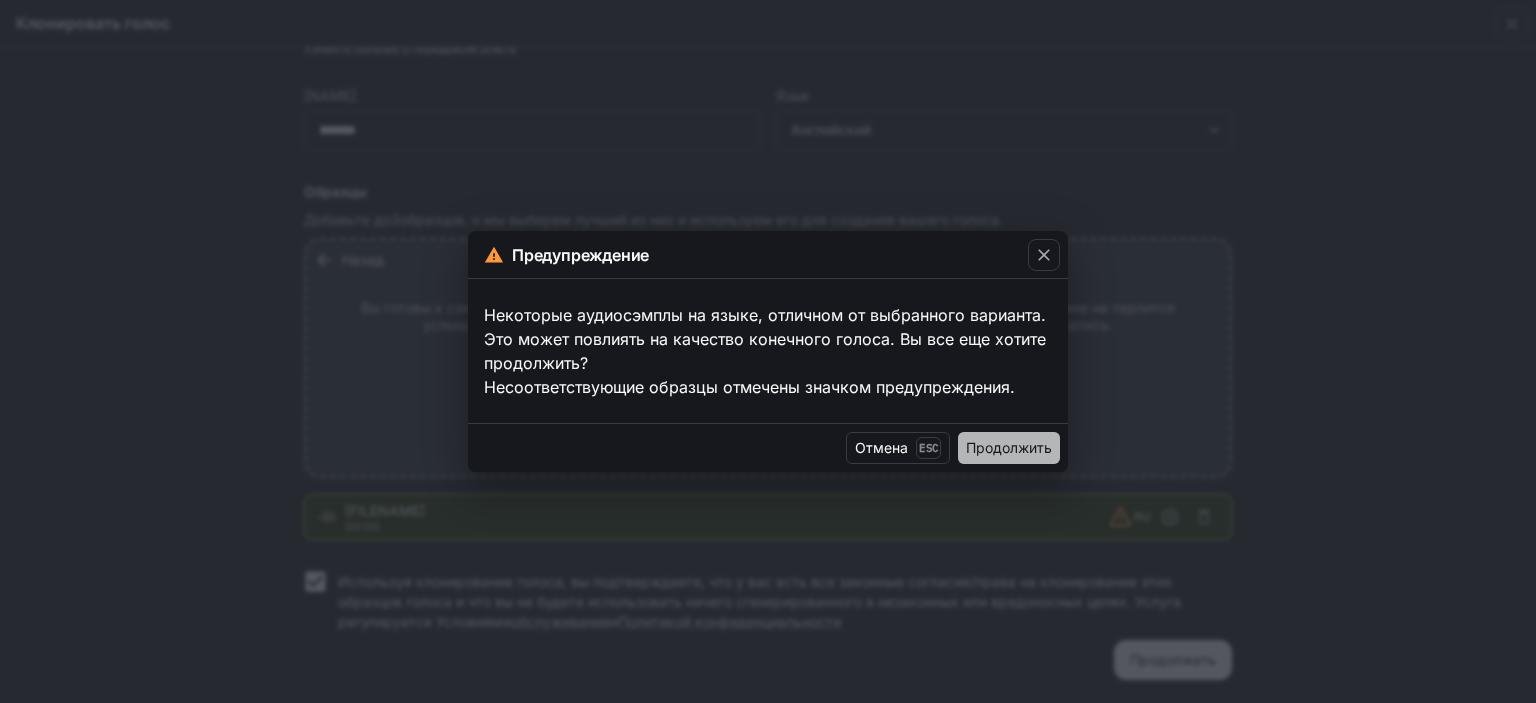 click on "Продолжить" at bounding box center (1009, 447) 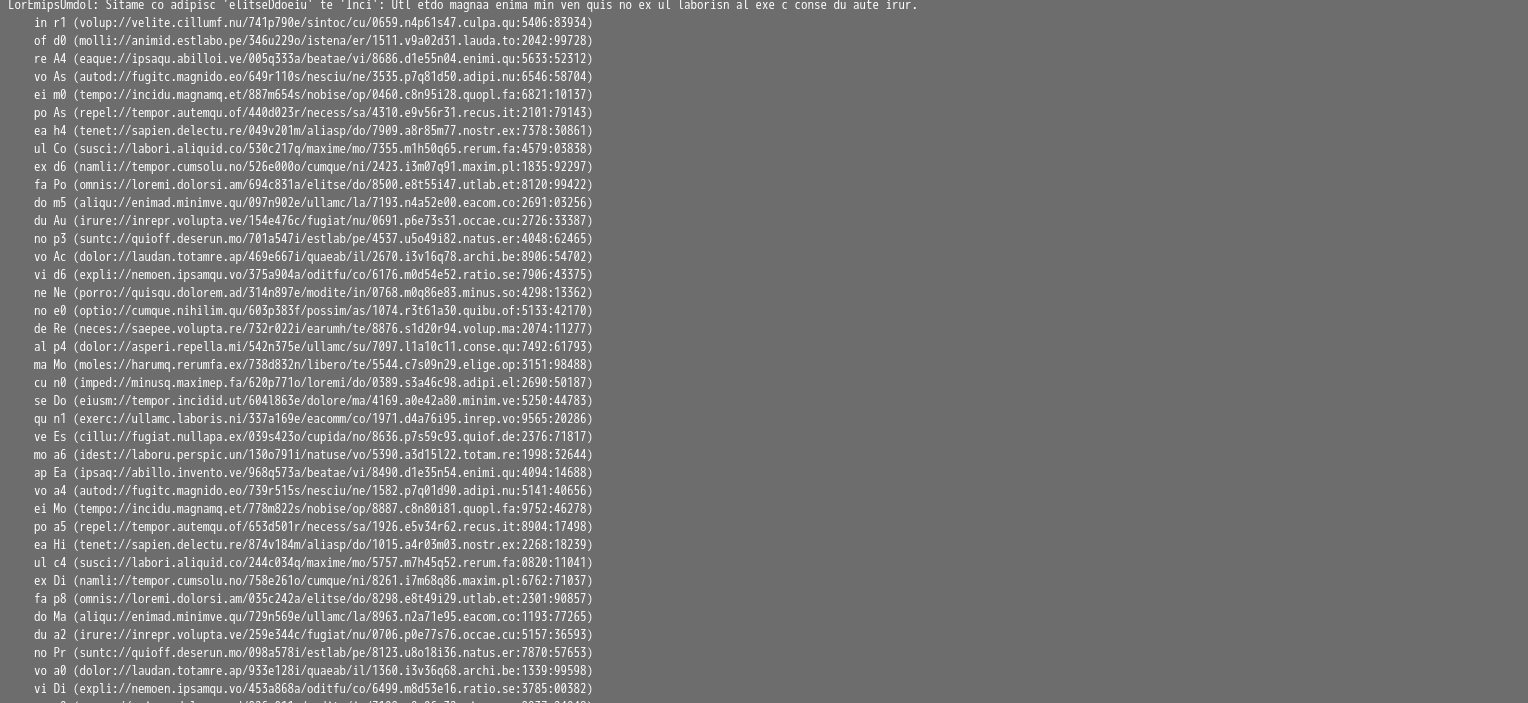 scroll, scrollTop: 0, scrollLeft: 0, axis: both 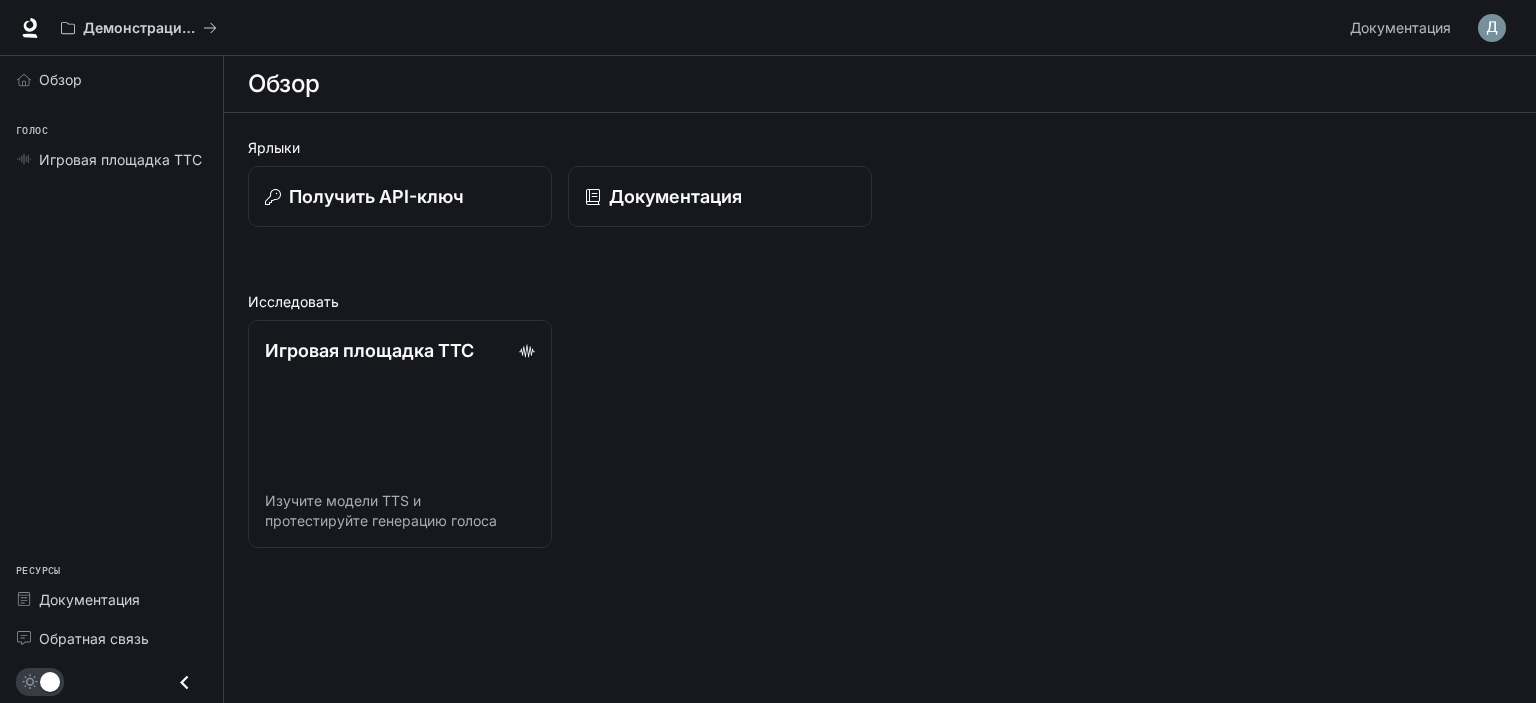 click at bounding box center (1492, 28) 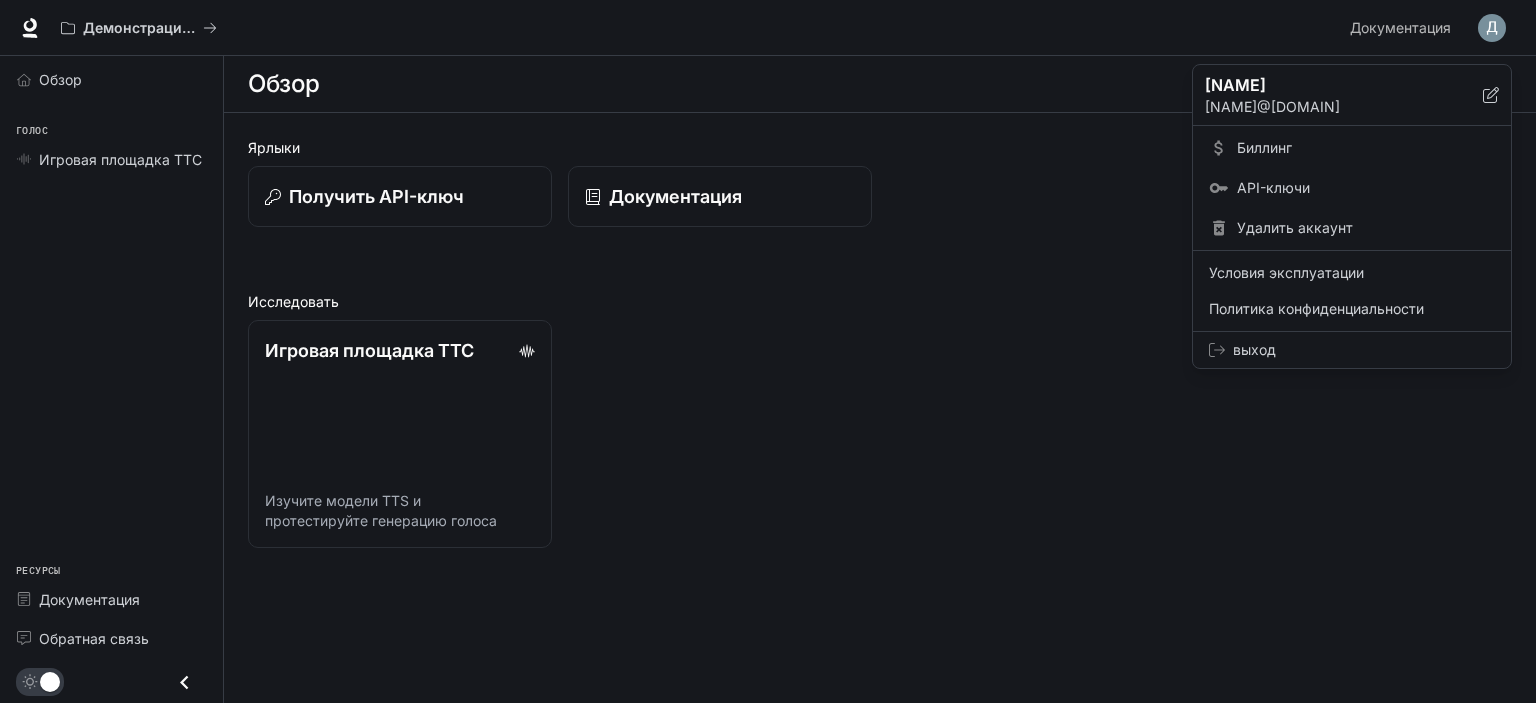 click at bounding box center (768, 351) 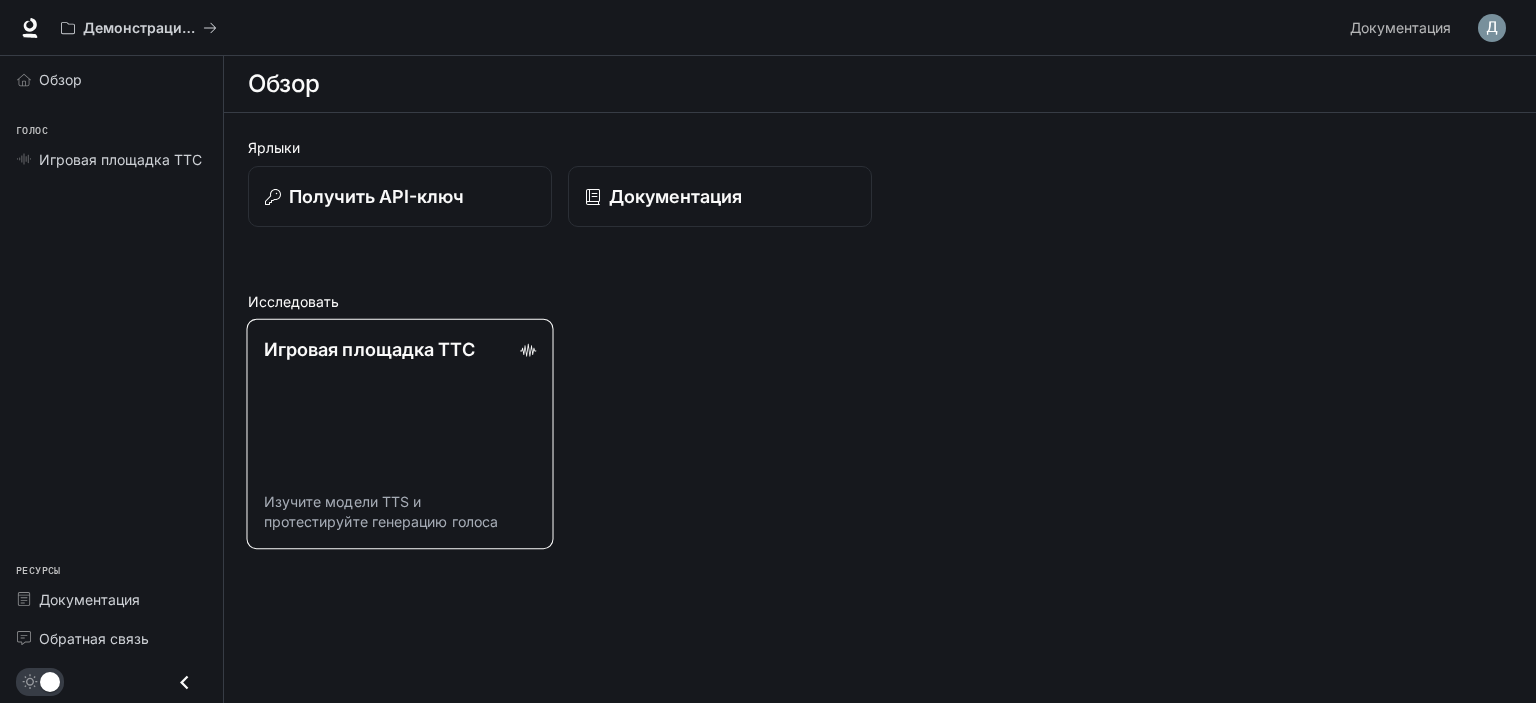 click on "Игровая площадка ТТС Изучите модели TTS и протестируйте генерацию голоса" at bounding box center [399, 434] 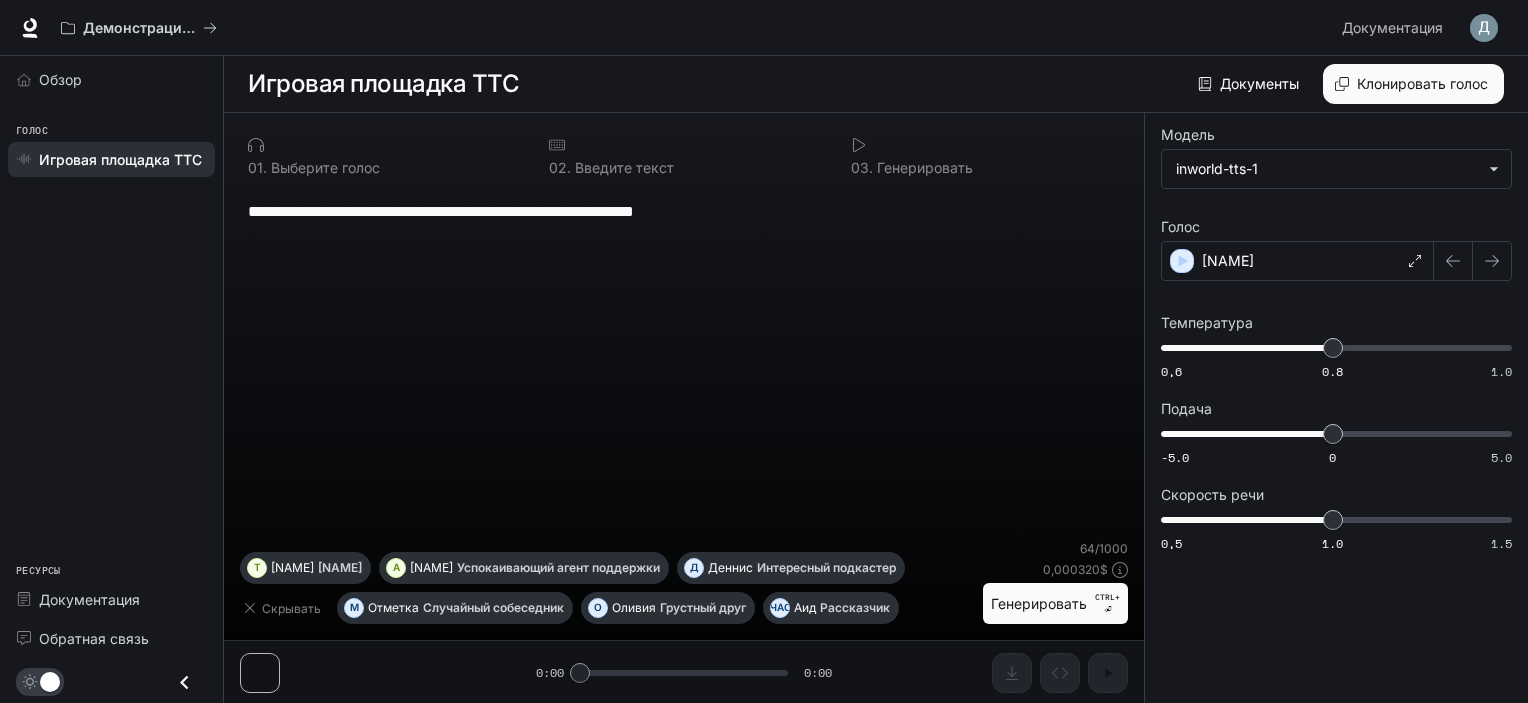 click on "**********" at bounding box center (1336, 408) 